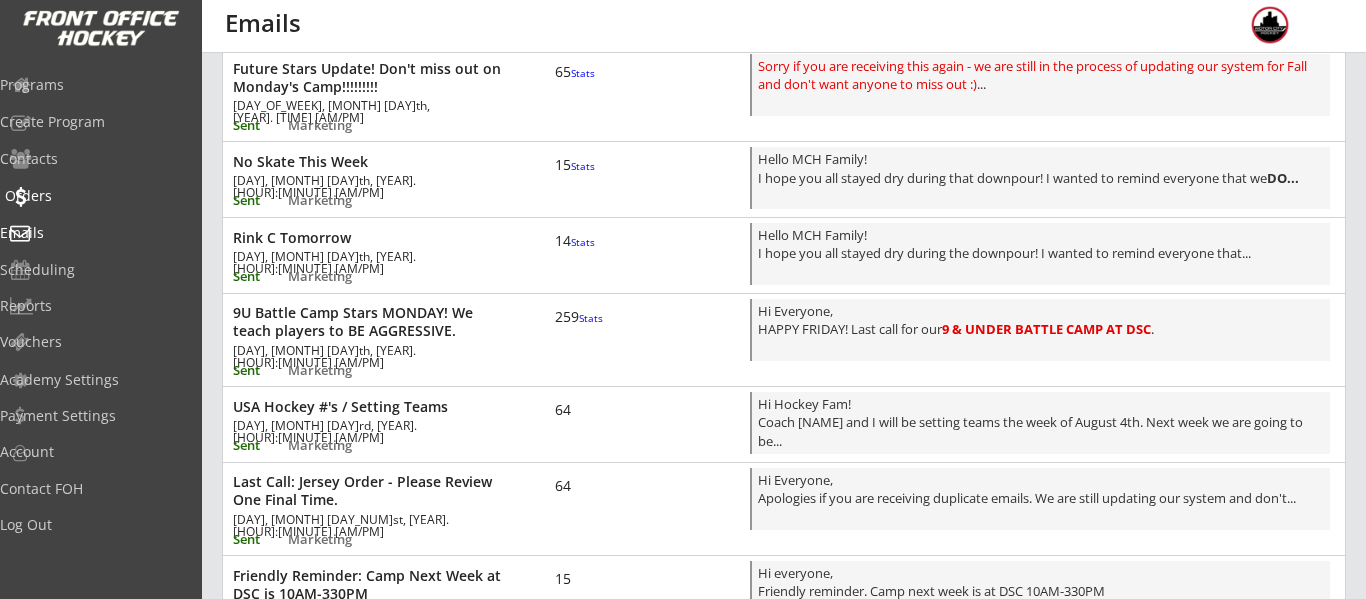 scroll, scrollTop: 169, scrollLeft: 0, axis: vertical 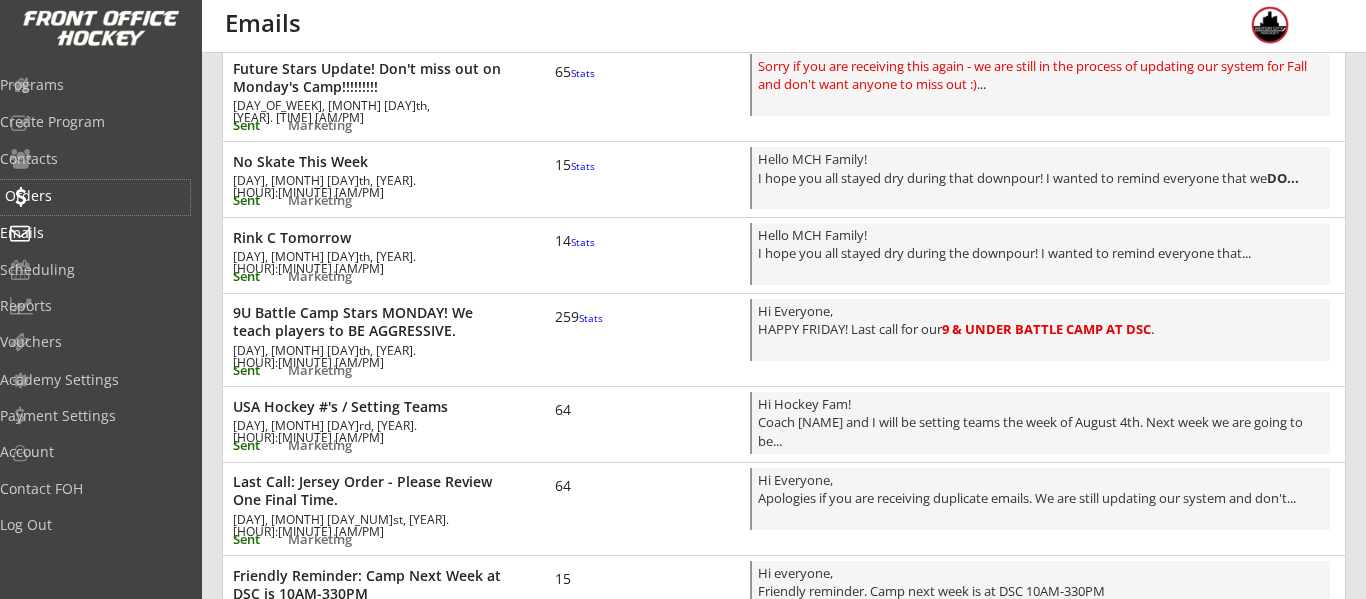 click on "Orders" at bounding box center [95, 196] 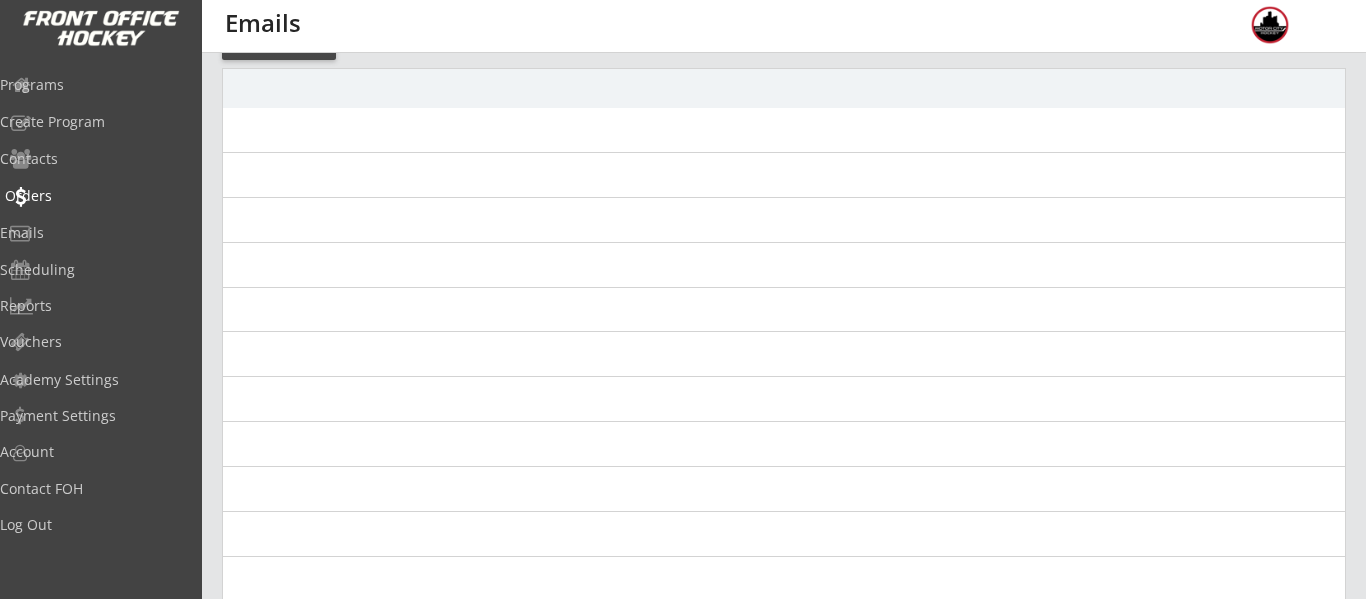 scroll, scrollTop: 0, scrollLeft: 0, axis: both 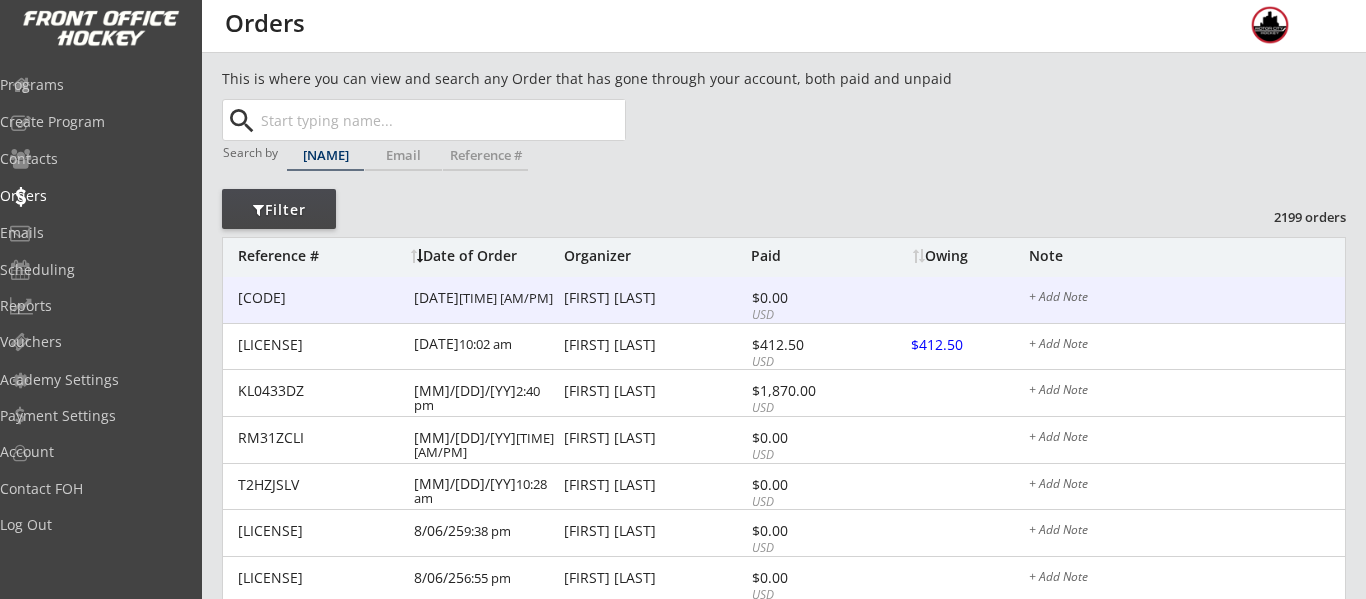 click on "[FIRST] [LAST]" at bounding box center (655, 298) 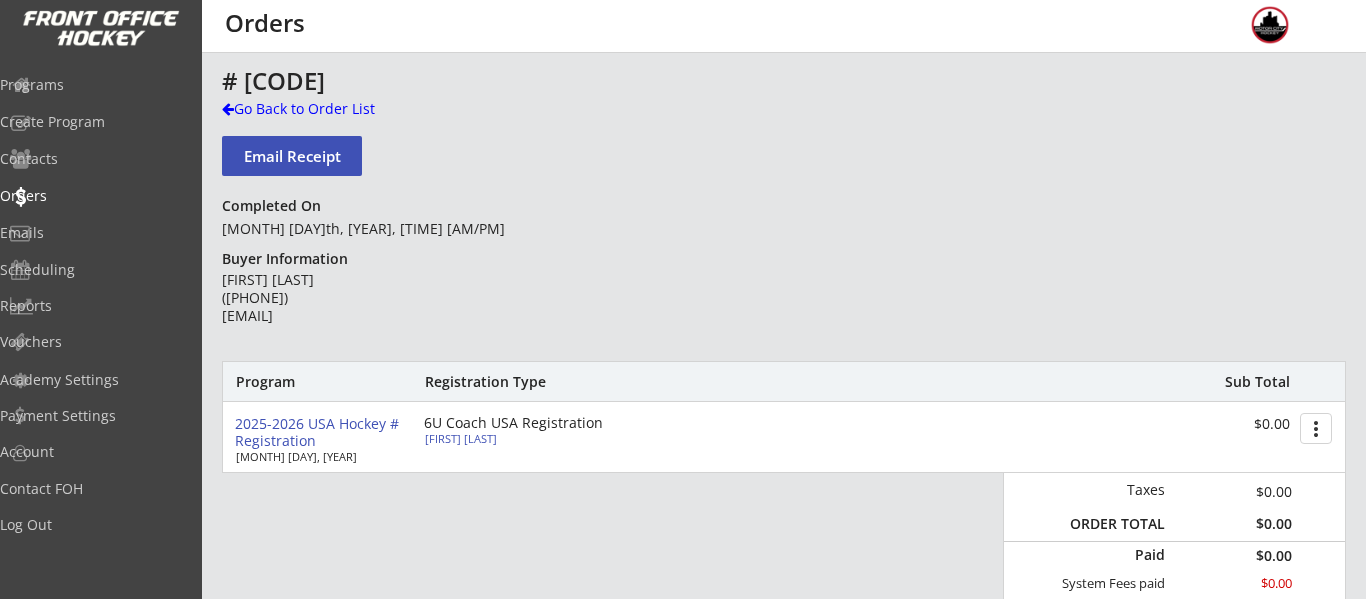 click on "[FIRST] [LAST]" at bounding box center [536, 438] 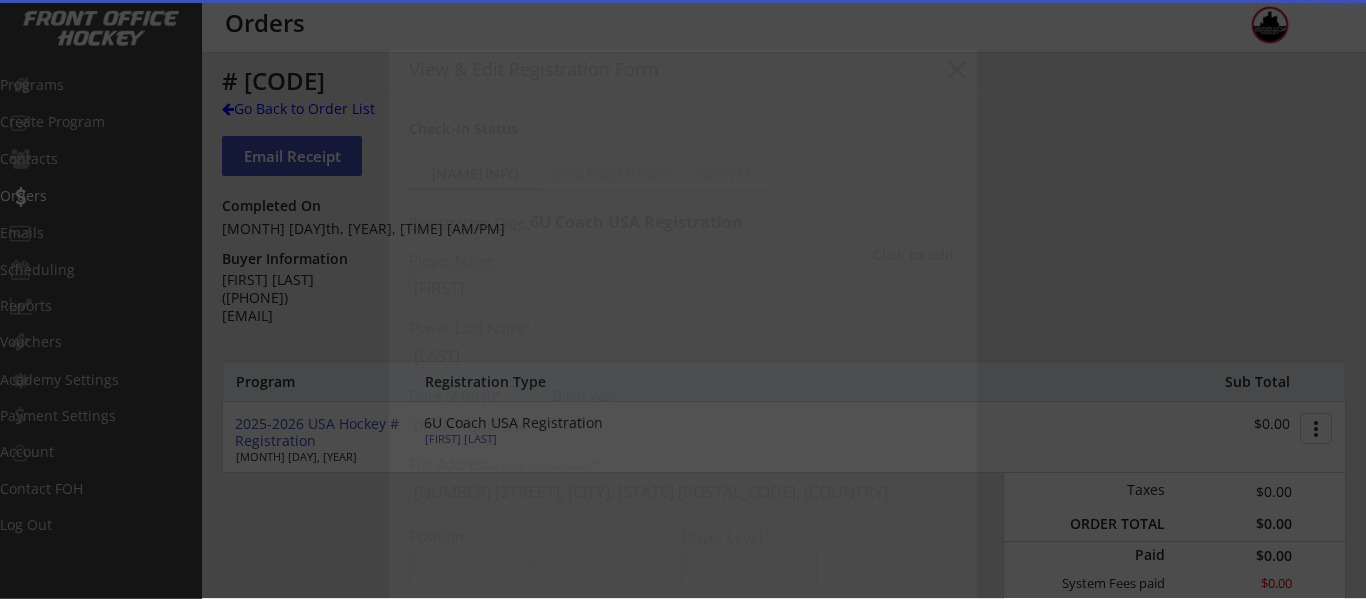 type on "[MONTH] [DAY], [YEAR]" 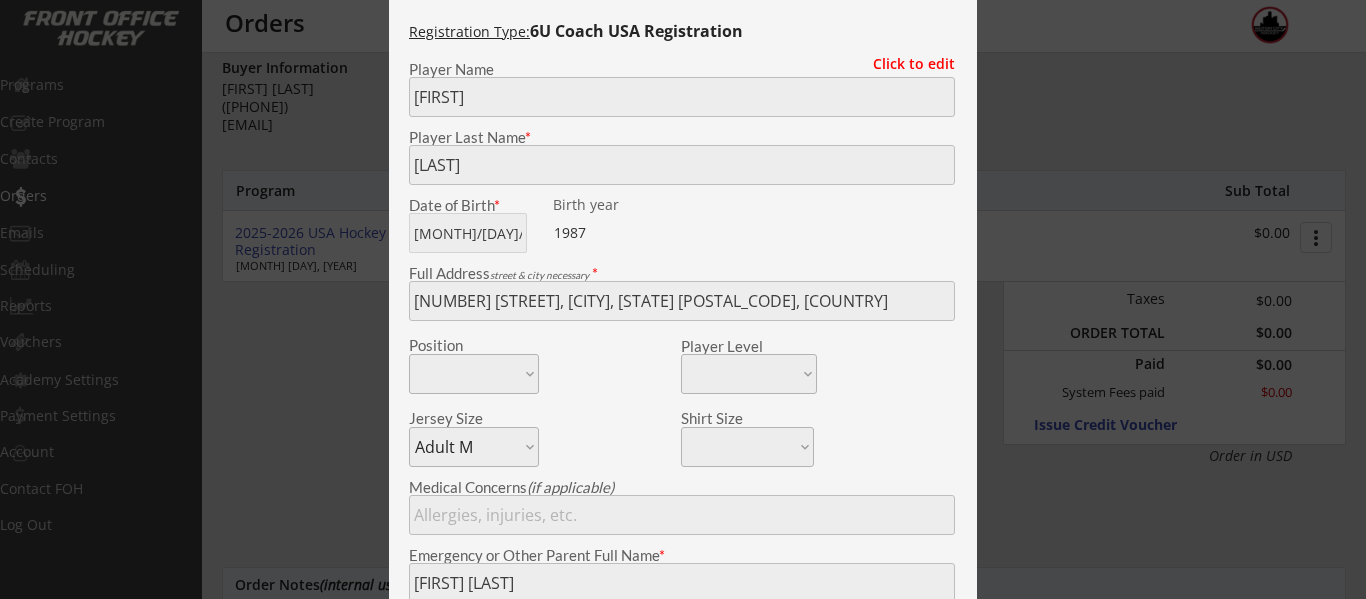 scroll, scrollTop: 190, scrollLeft: 0, axis: vertical 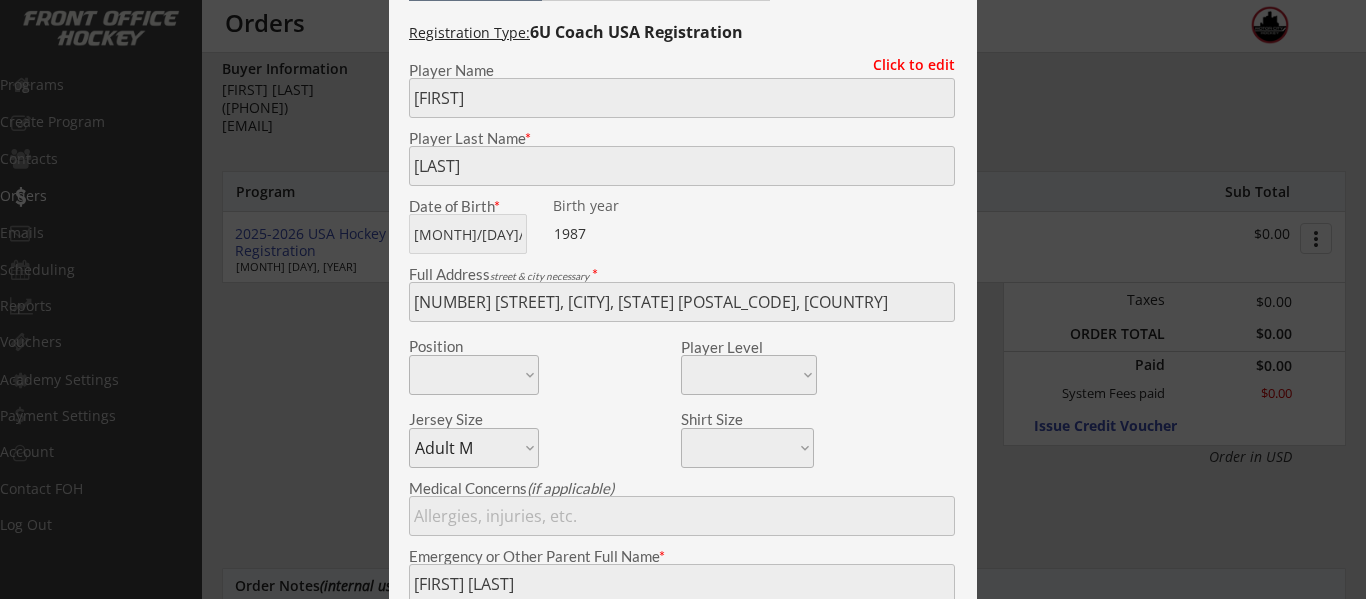 click at bounding box center (683, 299) 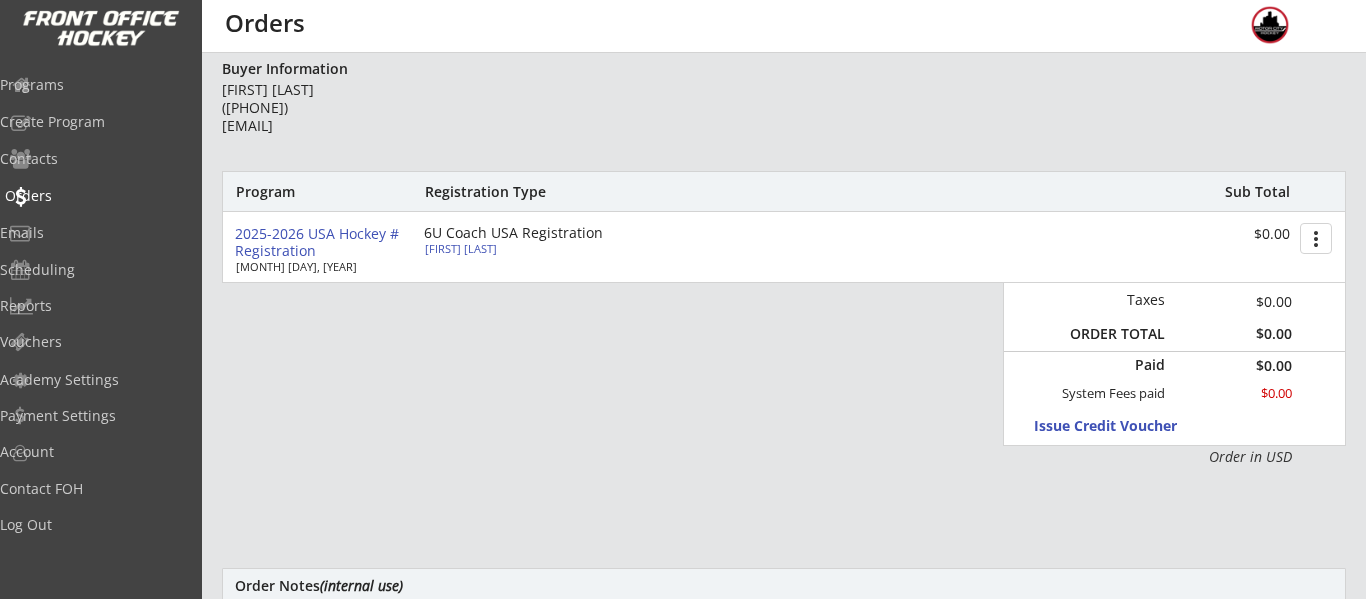 click on "Orders" at bounding box center (95, 196) 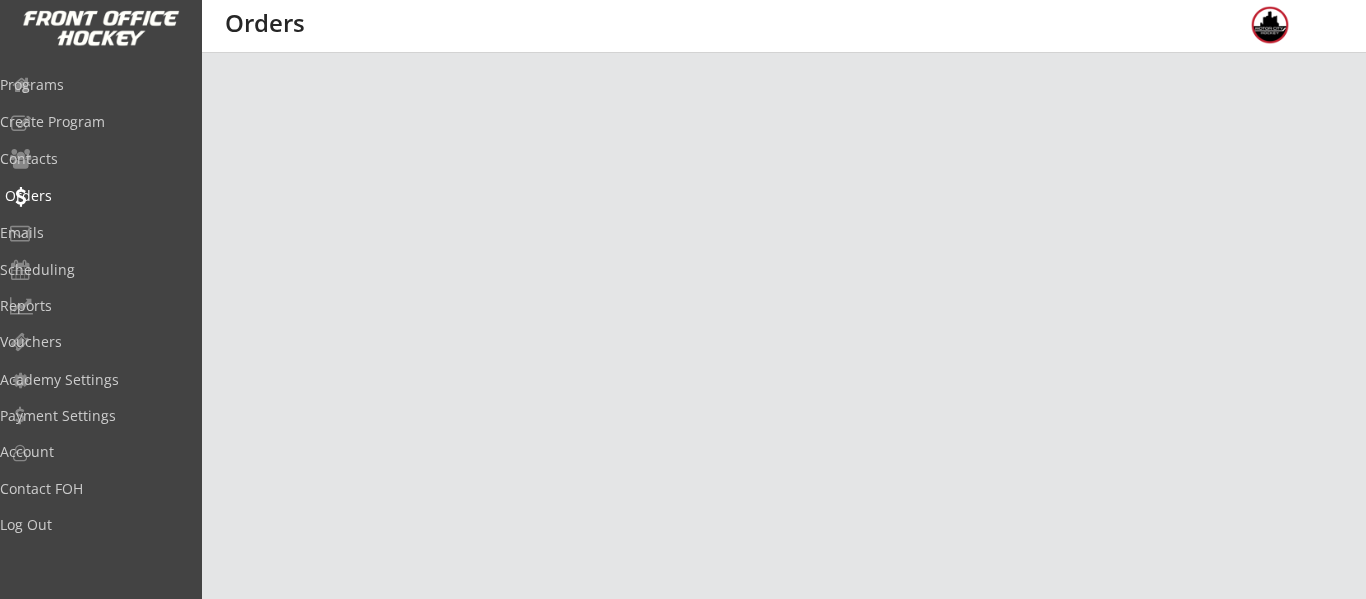 click on "Orders" at bounding box center [95, 196] 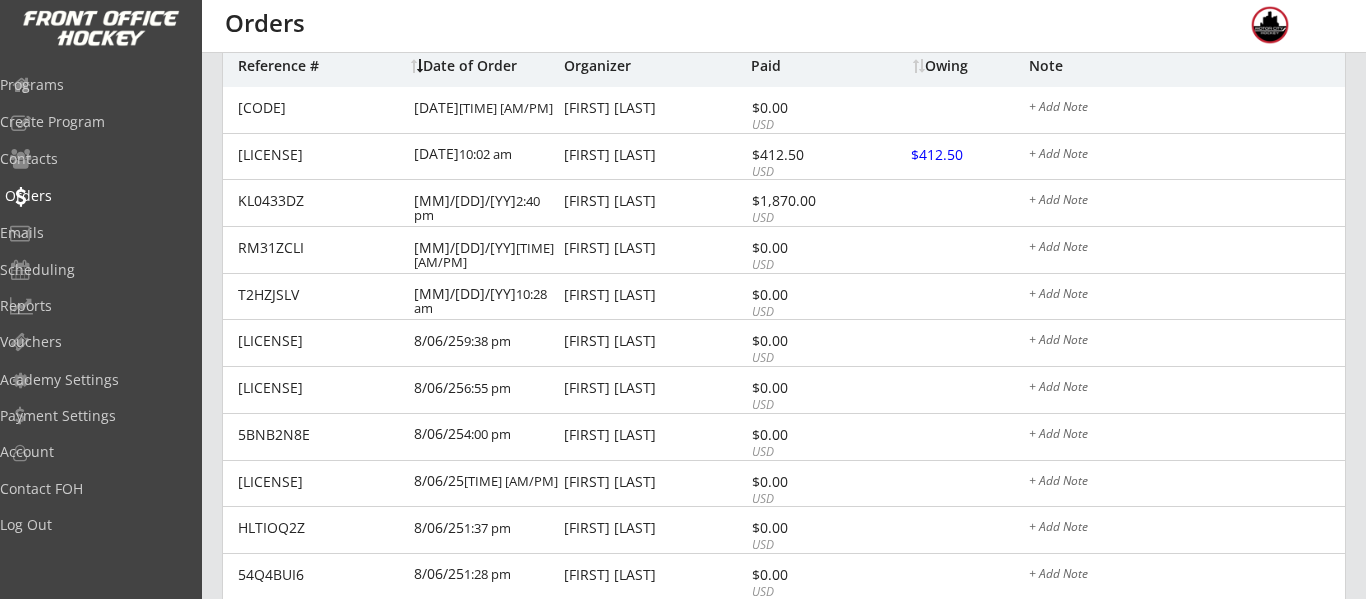 scroll, scrollTop: 0, scrollLeft: 0, axis: both 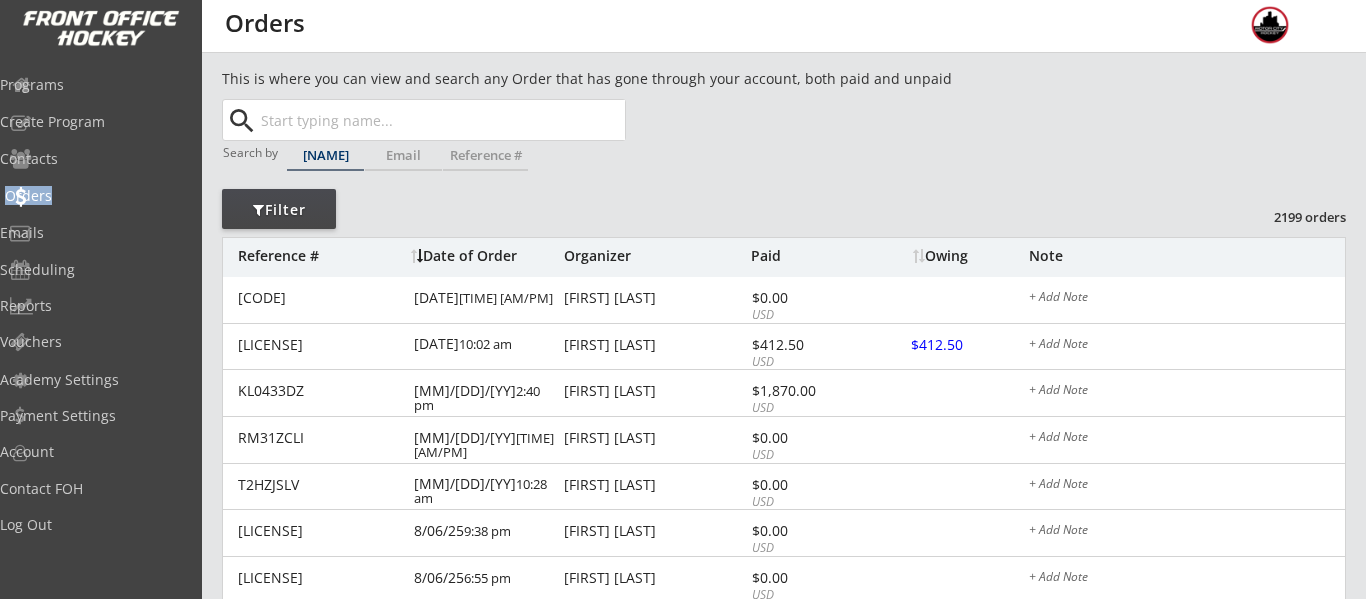click on "Orders" at bounding box center (95, 196) 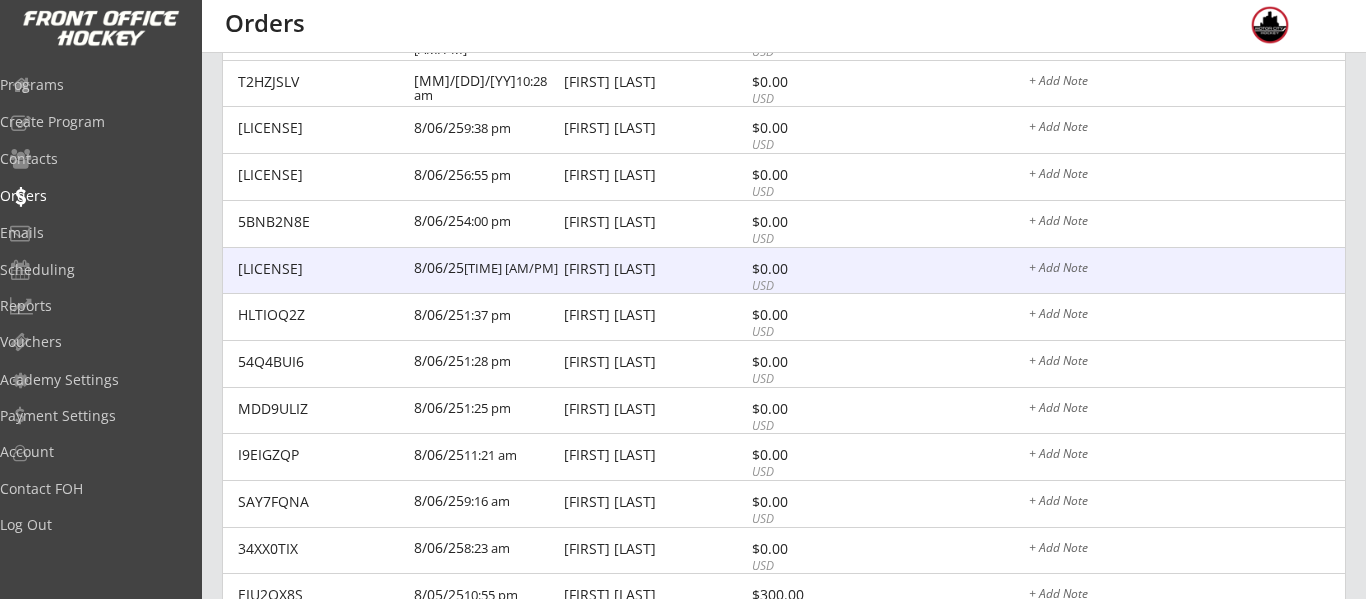 scroll, scrollTop: 0, scrollLeft: 0, axis: both 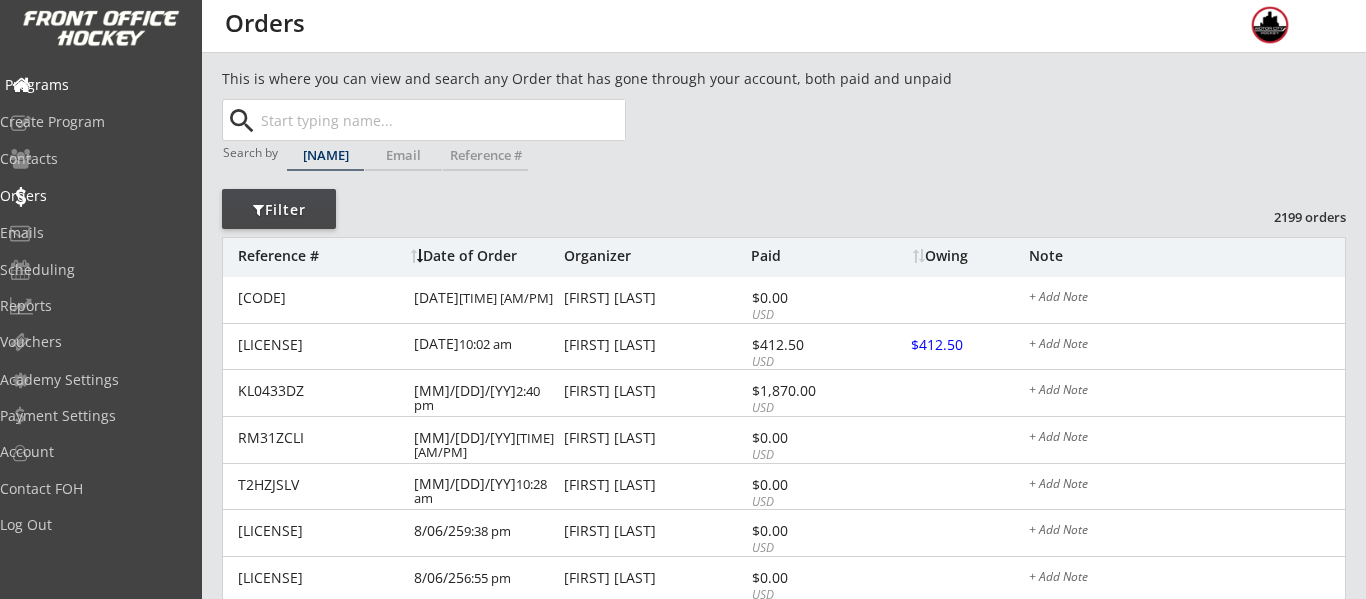 click on "Programs" at bounding box center [95, 85] 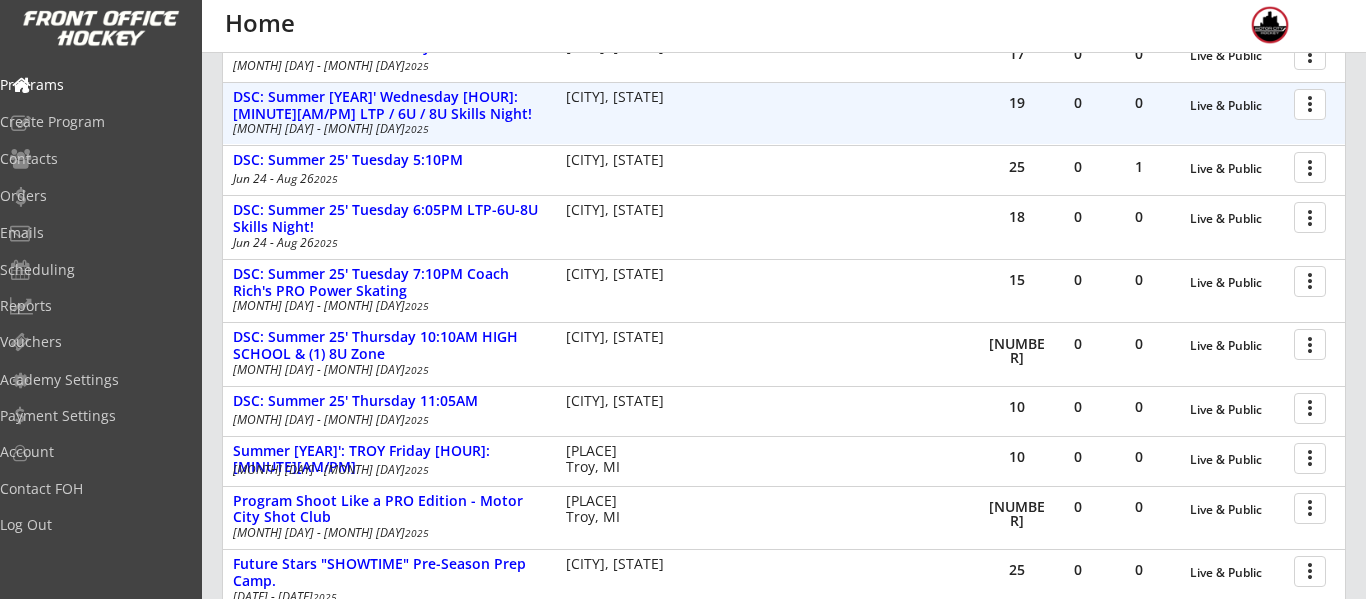 scroll, scrollTop: 330, scrollLeft: 0, axis: vertical 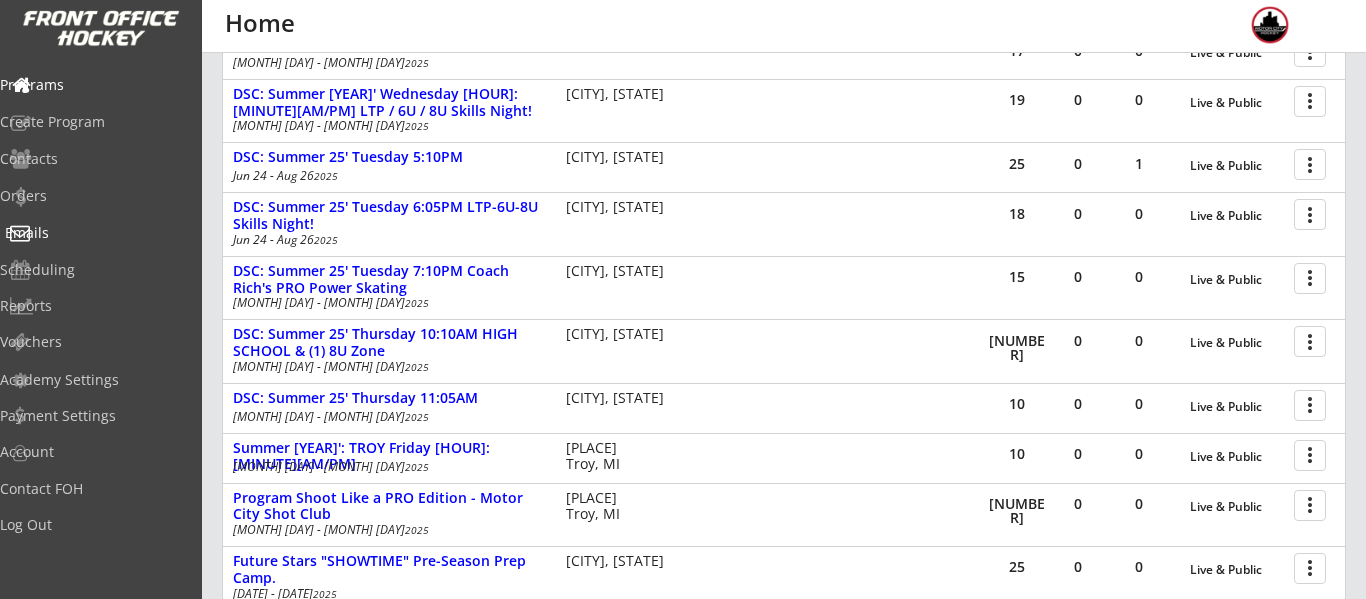 click on "Emails" at bounding box center [95, 234] 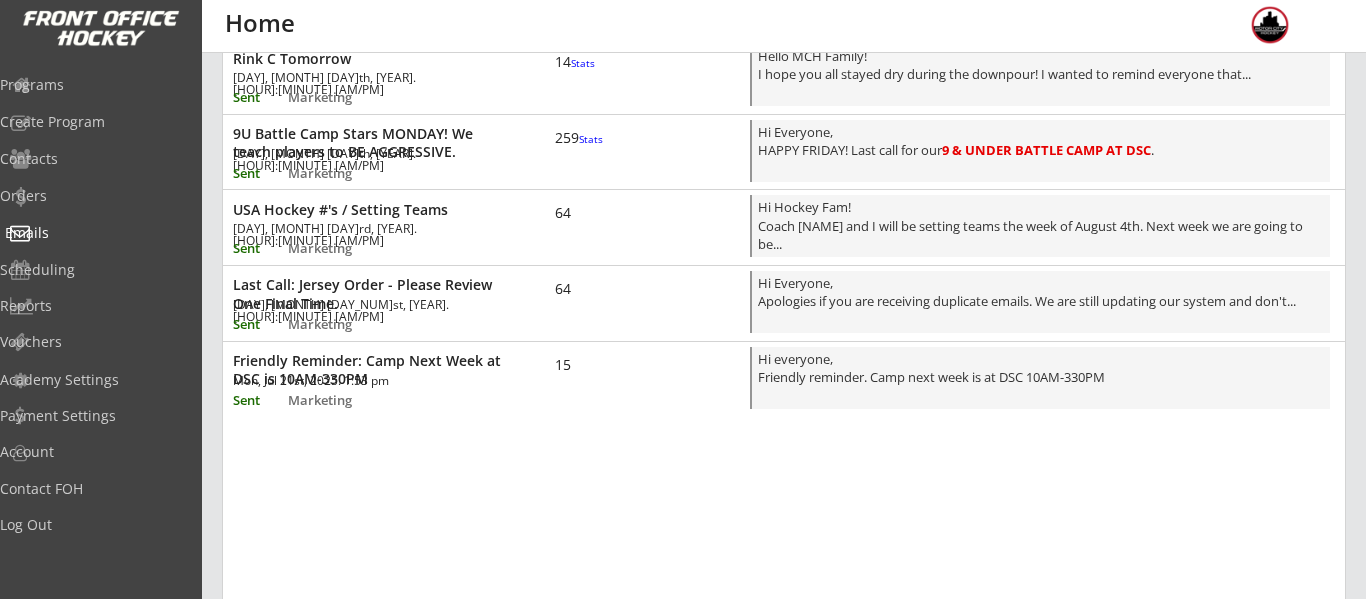 scroll, scrollTop: 0, scrollLeft: 0, axis: both 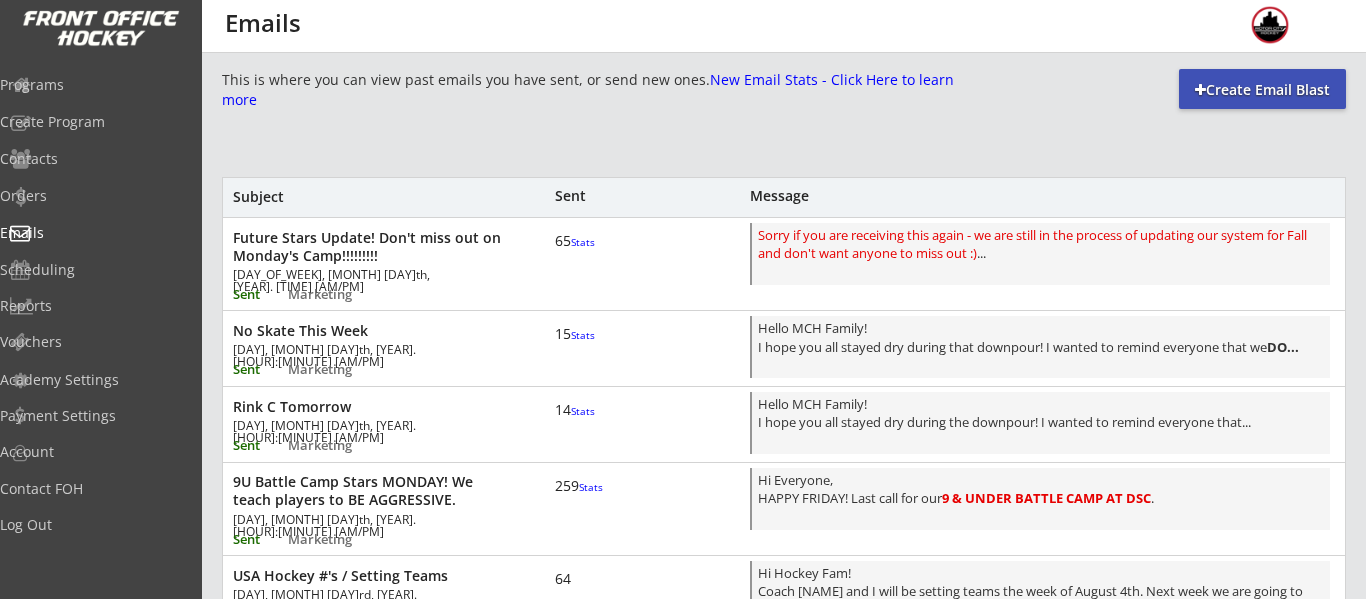 click on "Create Email Blast" at bounding box center (1262, 90) 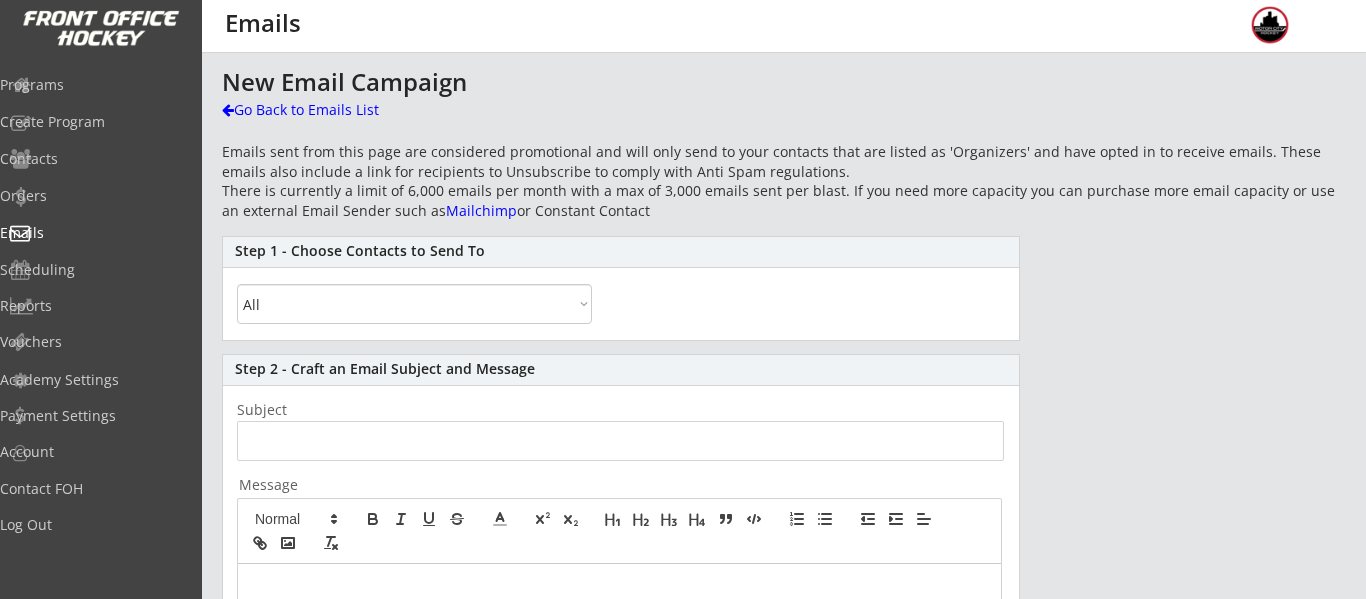 click at bounding box center [620, 441] 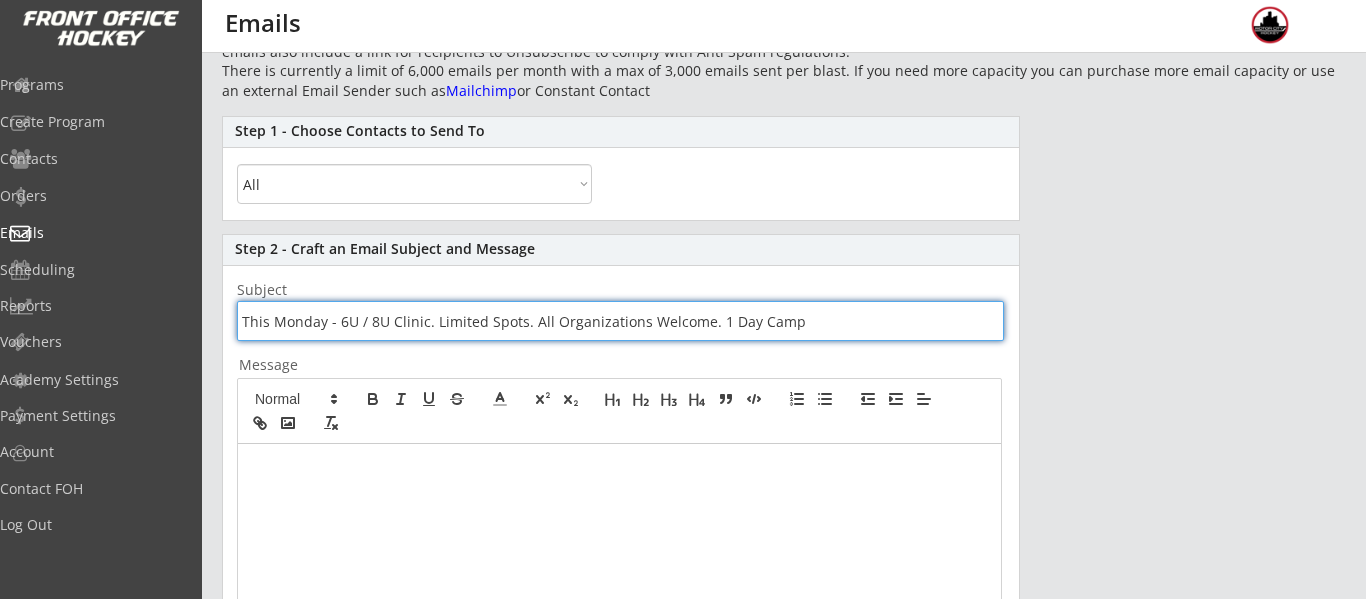 scroll, scrollTop: 107, scrollLeft: 0, axis: vertical 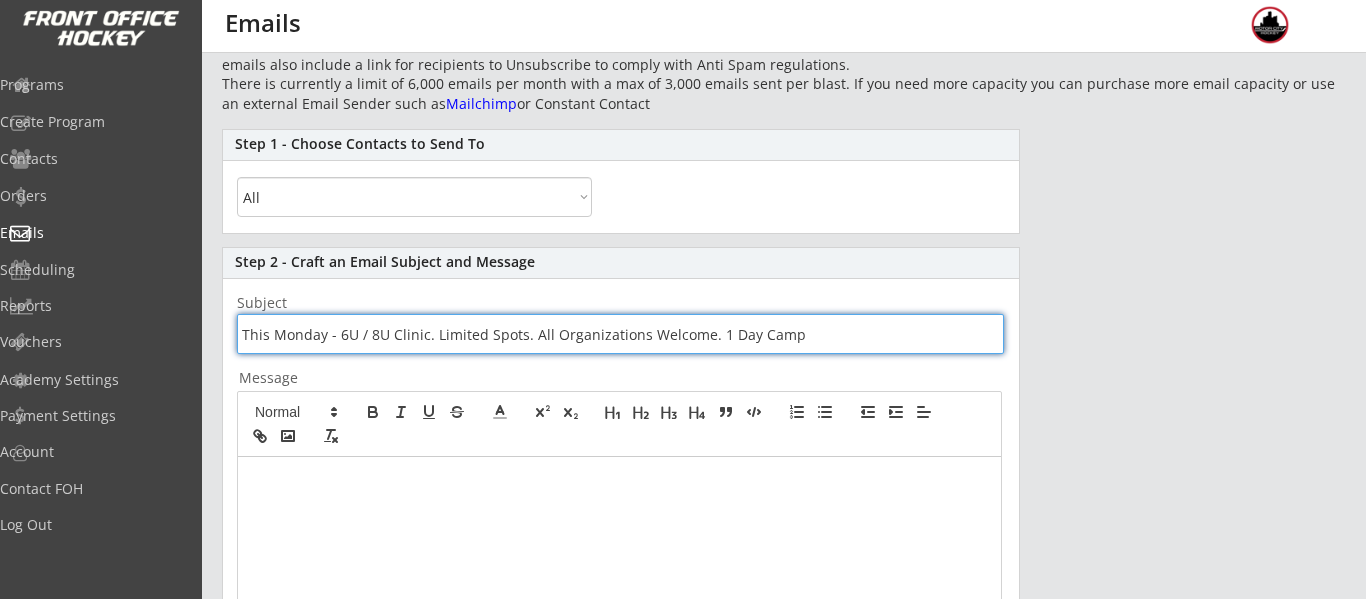 type on "This Monday - 6U / 8U Clinic. Limited Spots. All Organizations Welcome. 1 Day Camp" 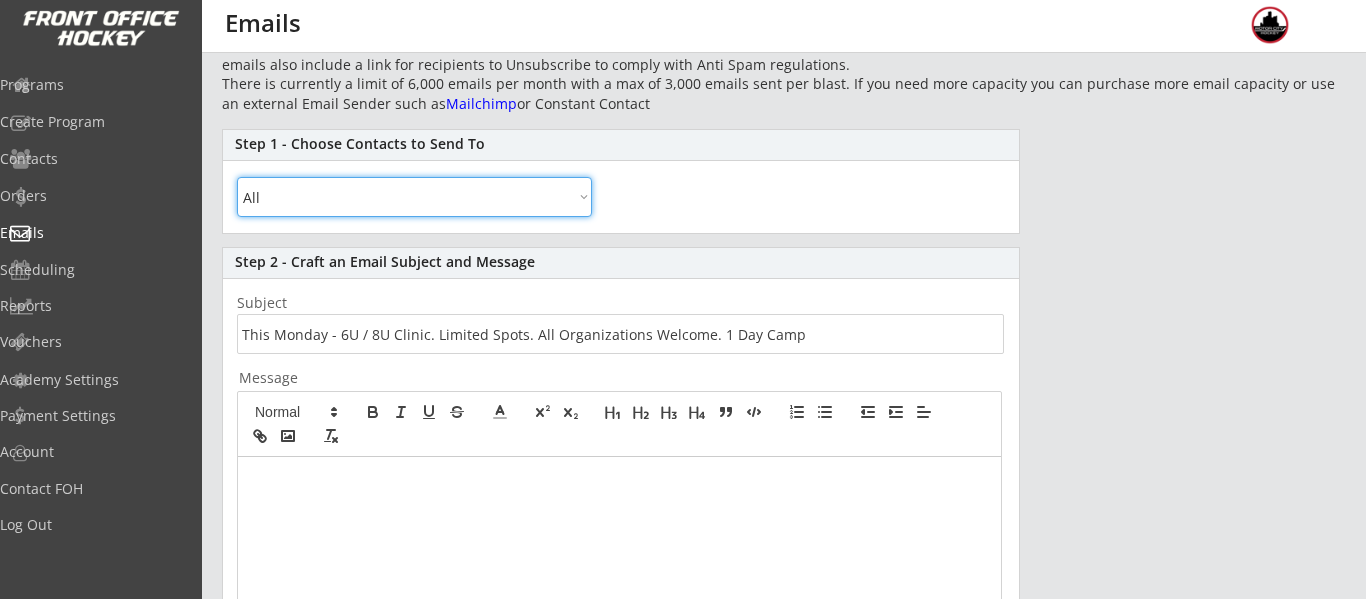 select on ""Within Birth Year Range"" 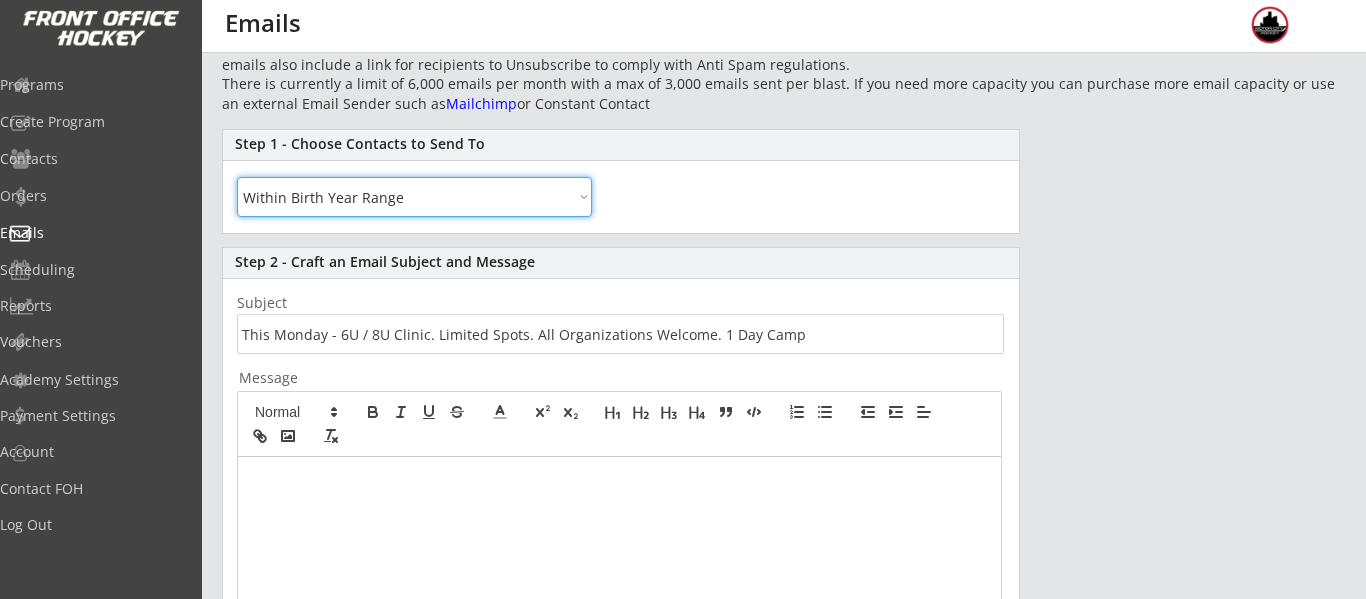click on "All By Specific Programs Within Birth Year Range" at bounding box center [414, 197] 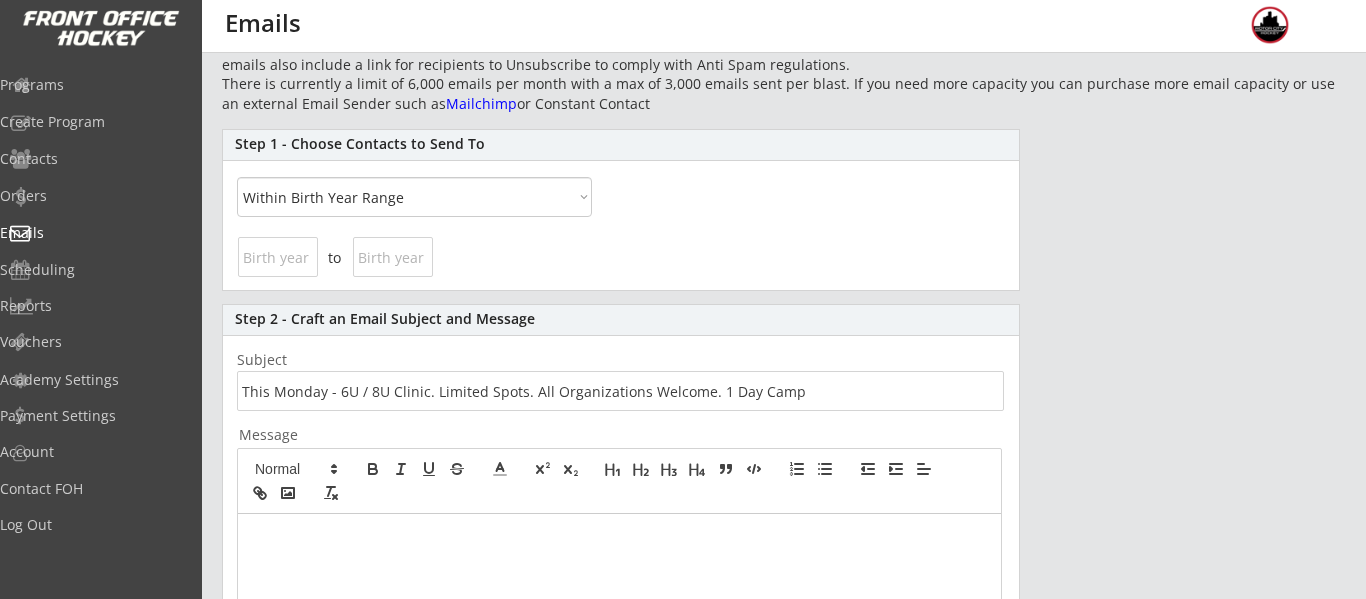 click at bounding box center (278, 257) 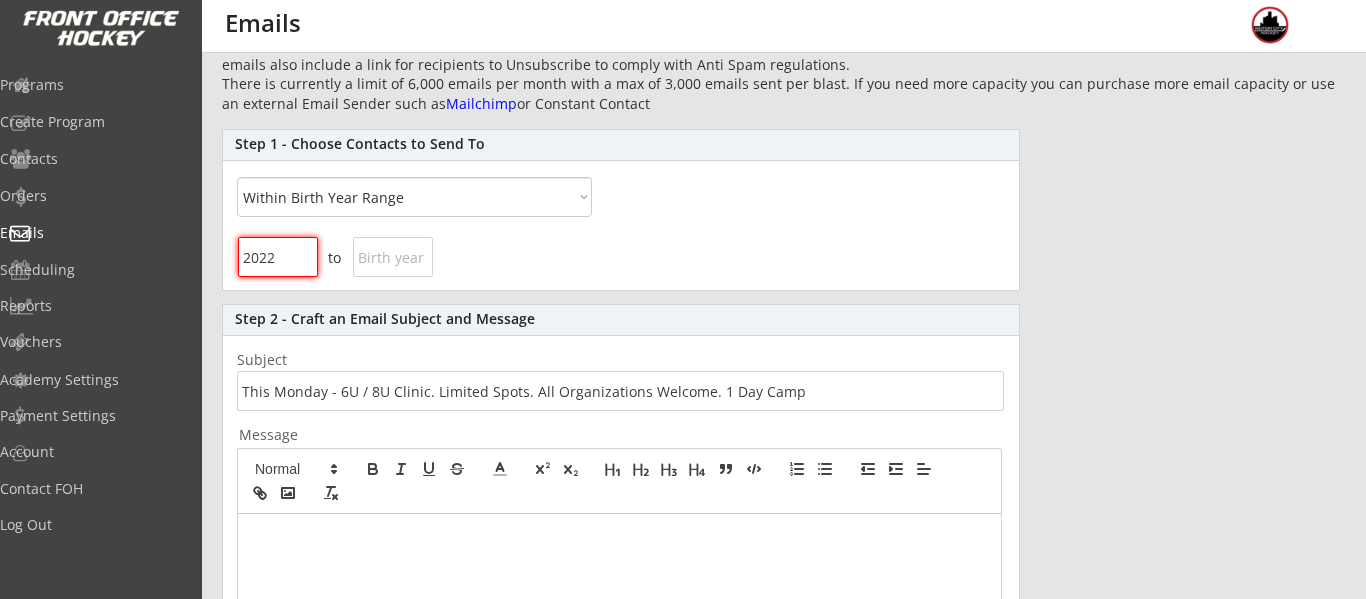 type on "2022" 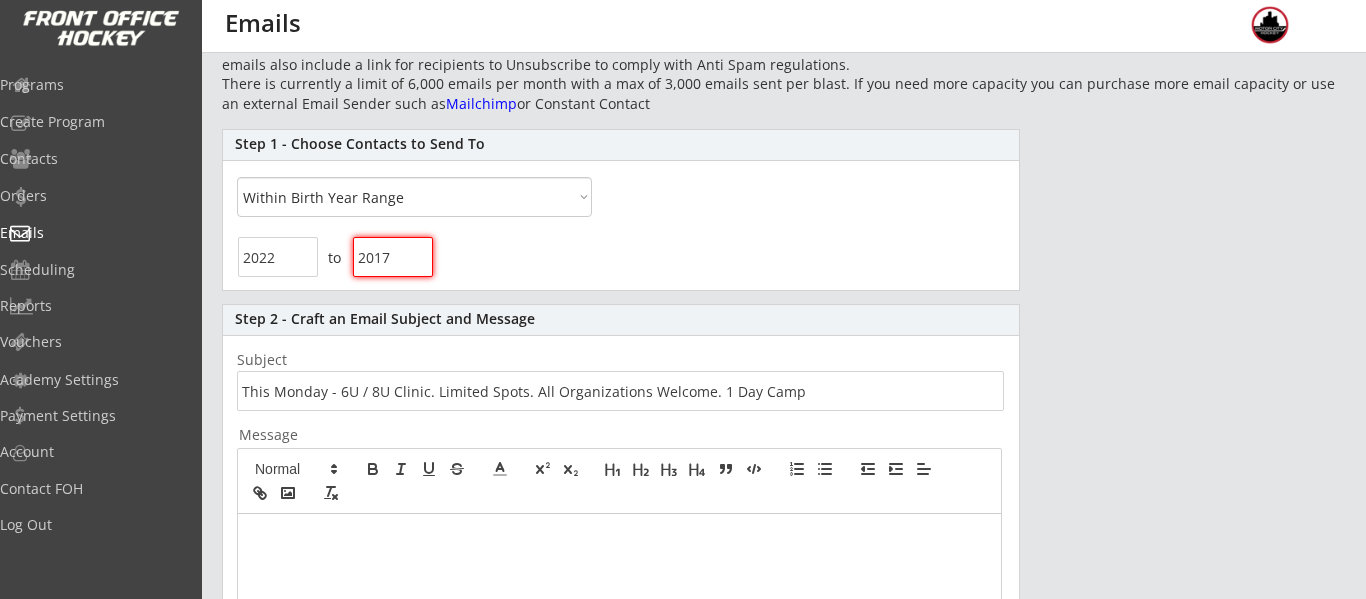 type on "2017" 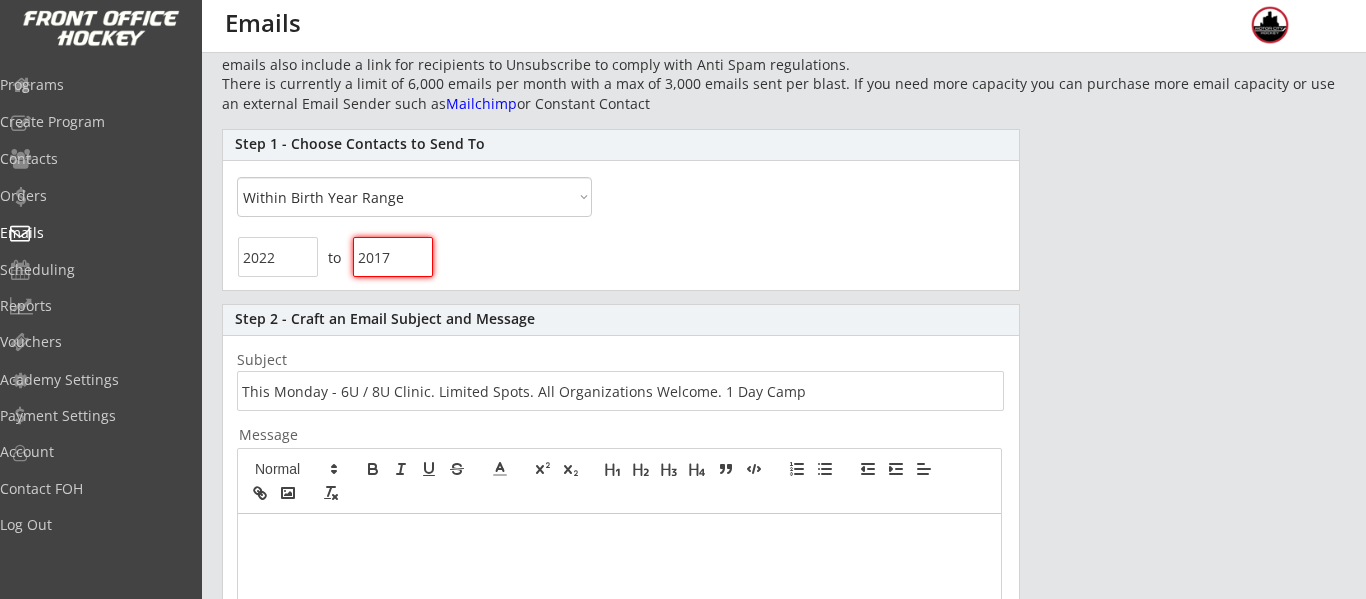 type 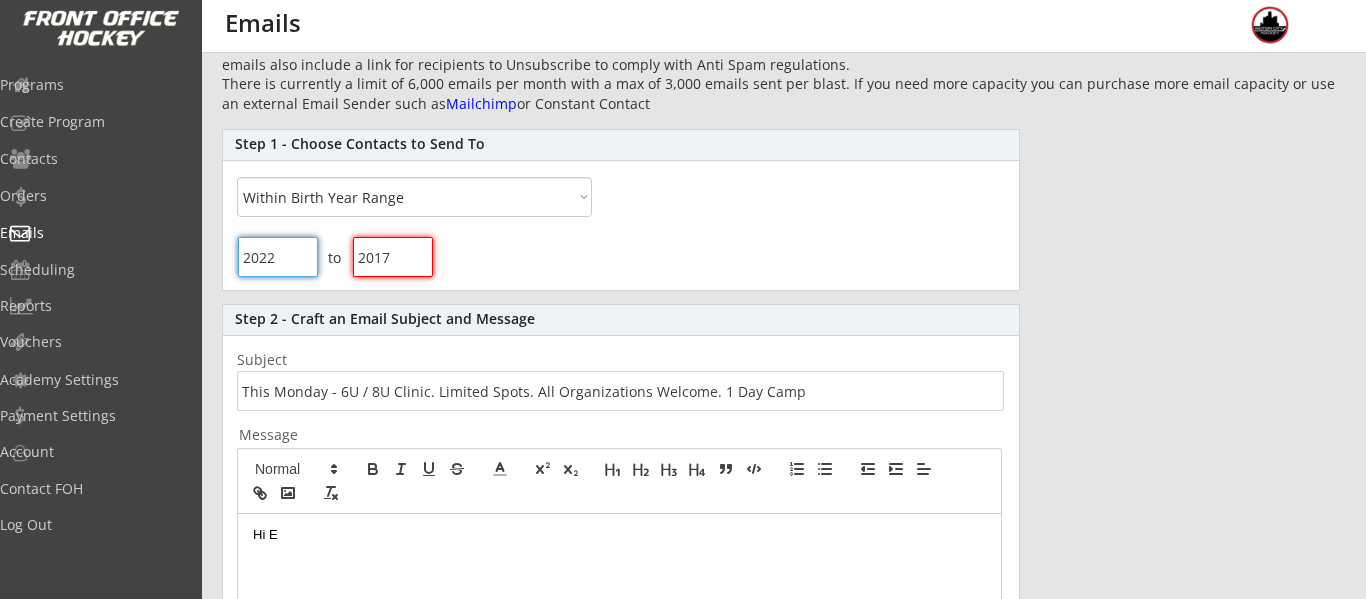 drag, startPoint x: 303, startPoint y: 254, endPoint x: 134, endPoint y: 229, distance: 170.83911 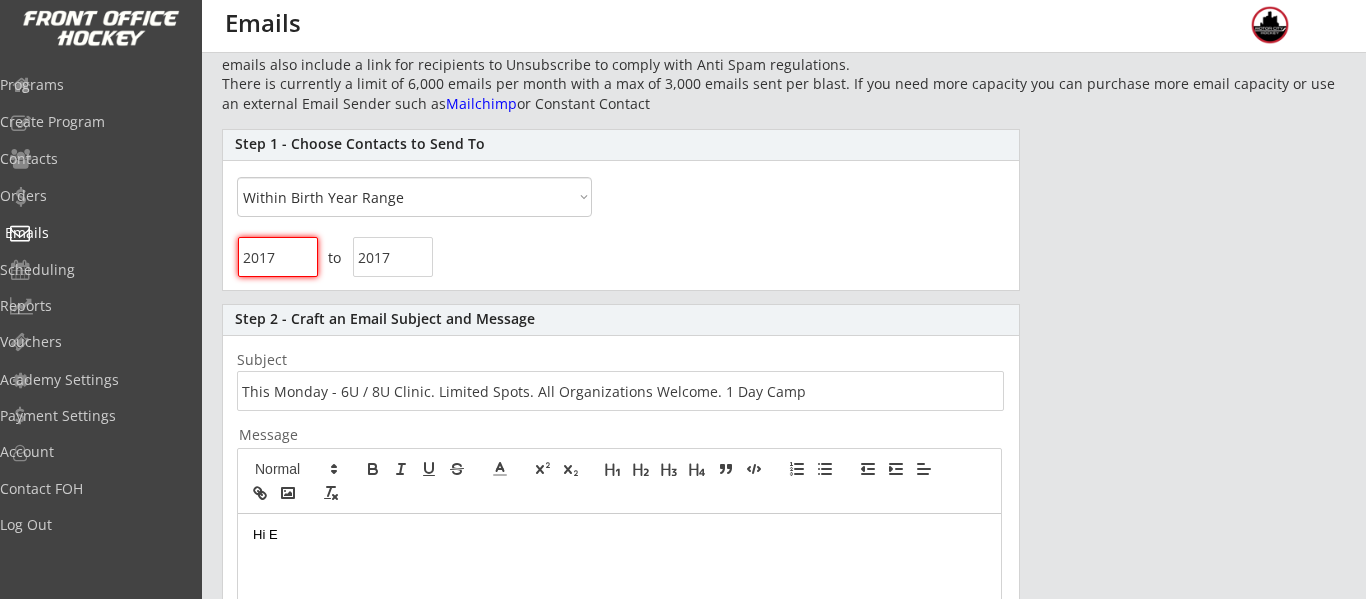 type on "2017" 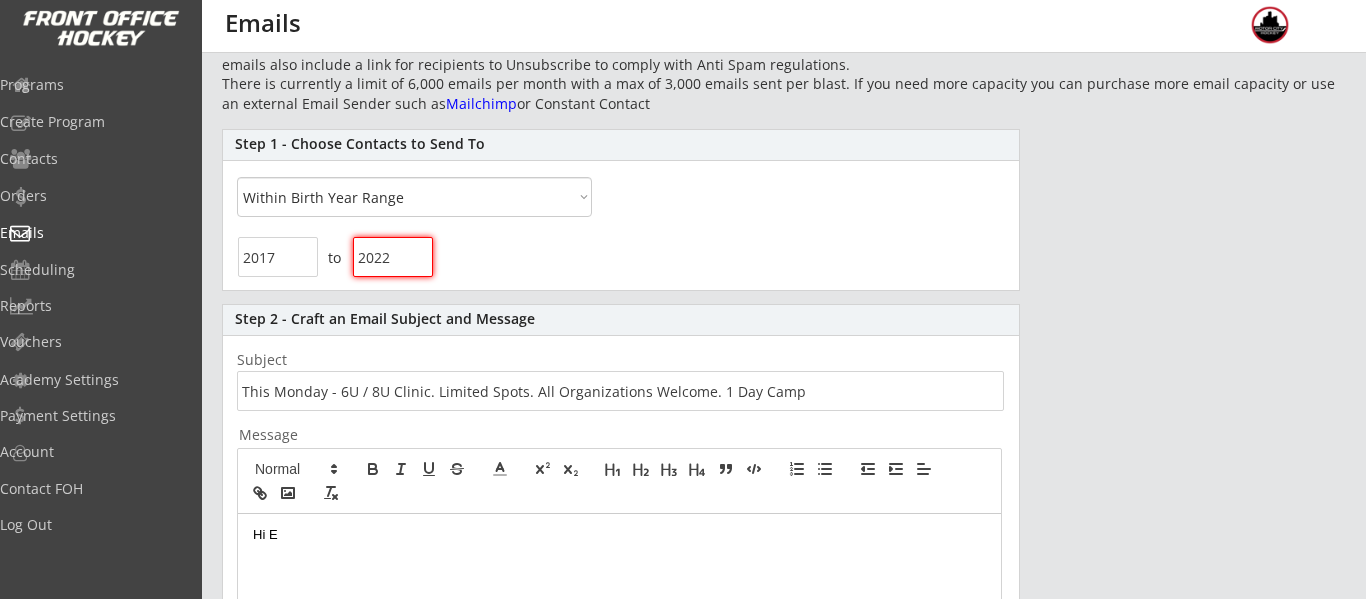 type on "2022" 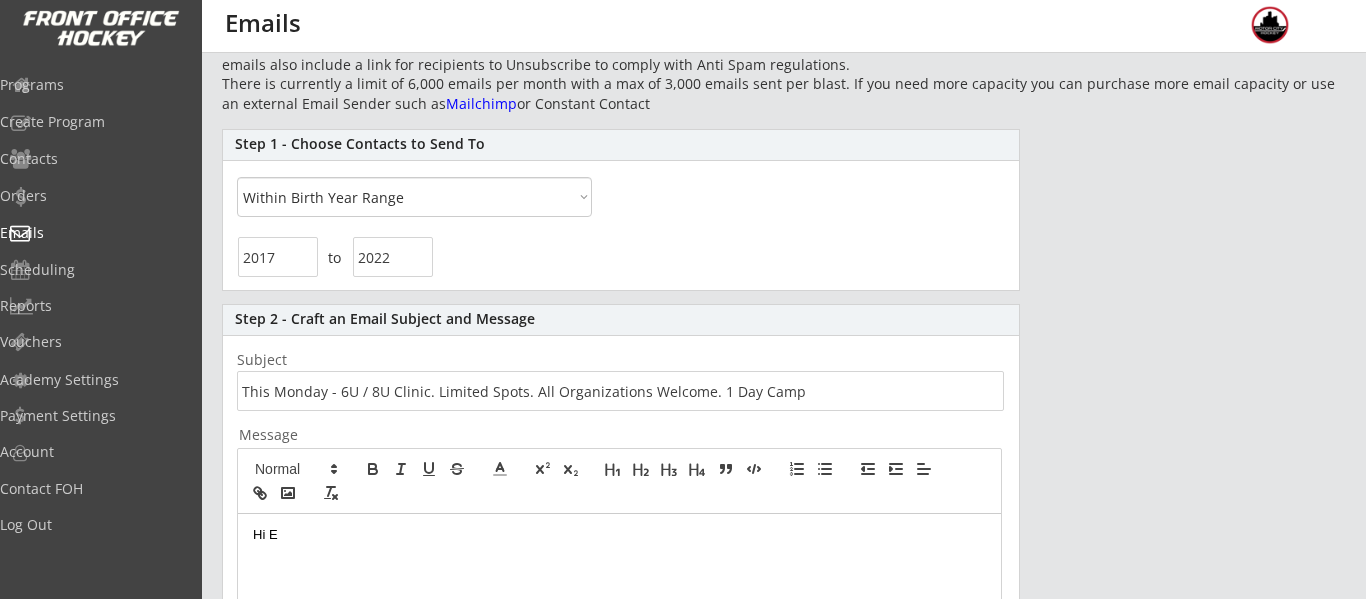 click on "Hi E" at bounding box center (619, 701) 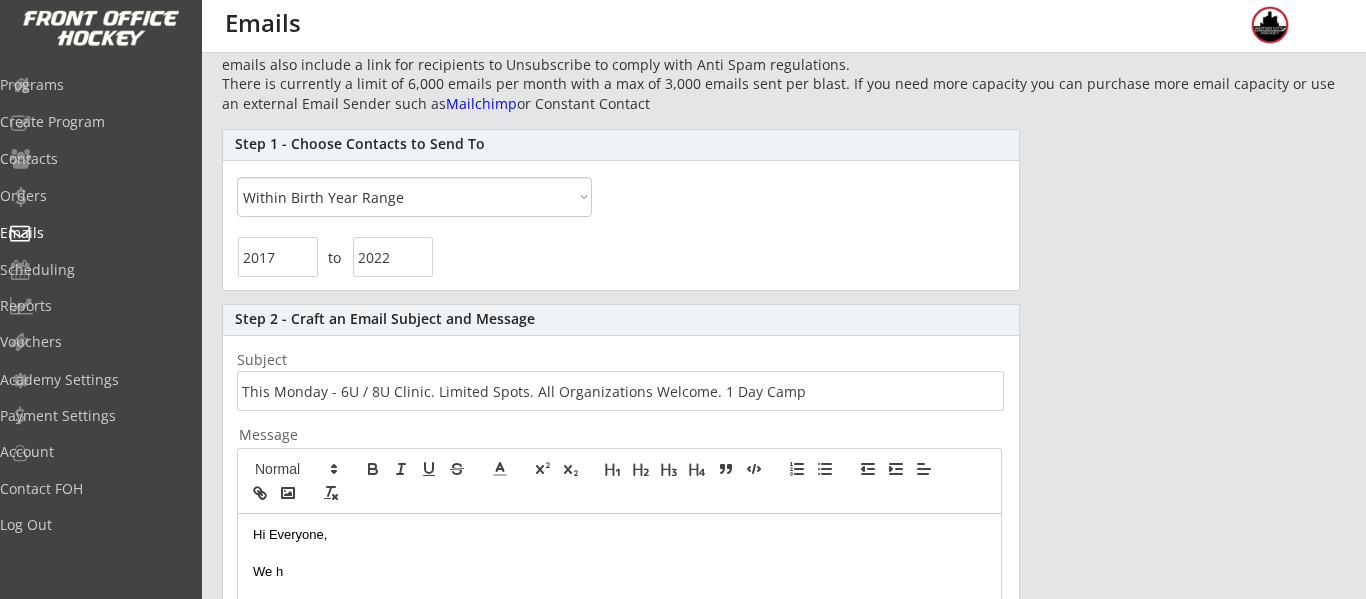 scroll, scrollTop: 213, scrollLeft: 0, axis: vertical 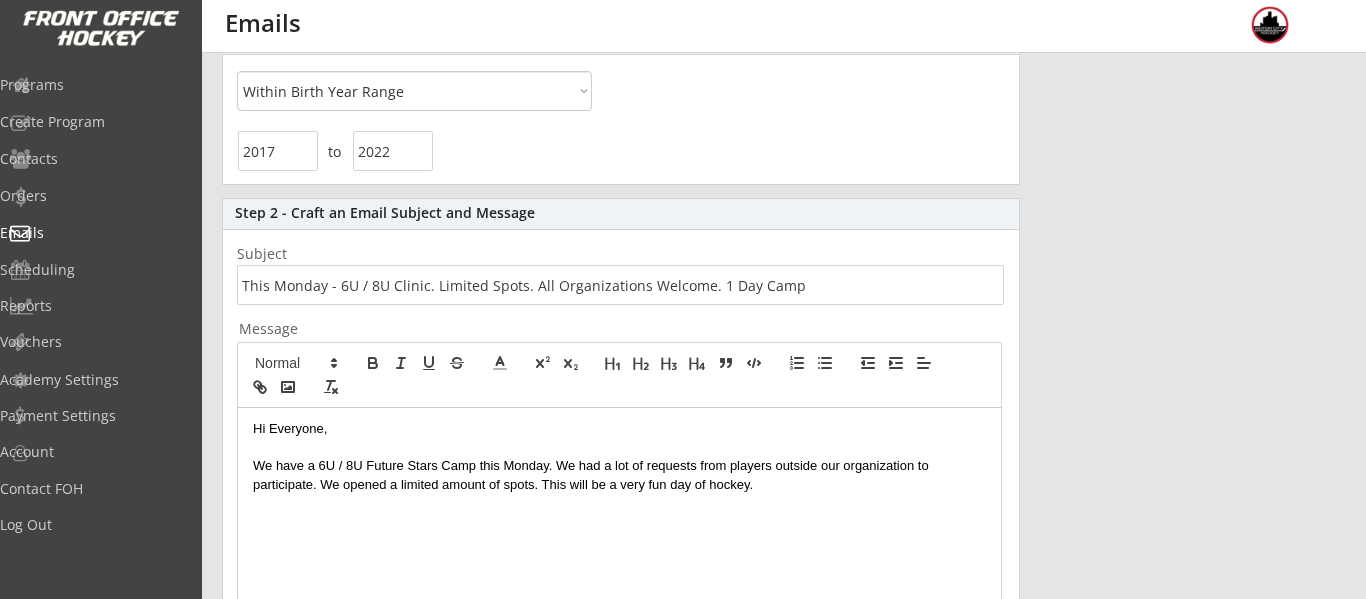 click on "We have a 6U / 8U Future Stars Camp this Monday. We had a lot of requests from players outside our organization to participate. We opened a limited amount of spots. This will be a very fun day of hockey." at bounding box center (619, 475) 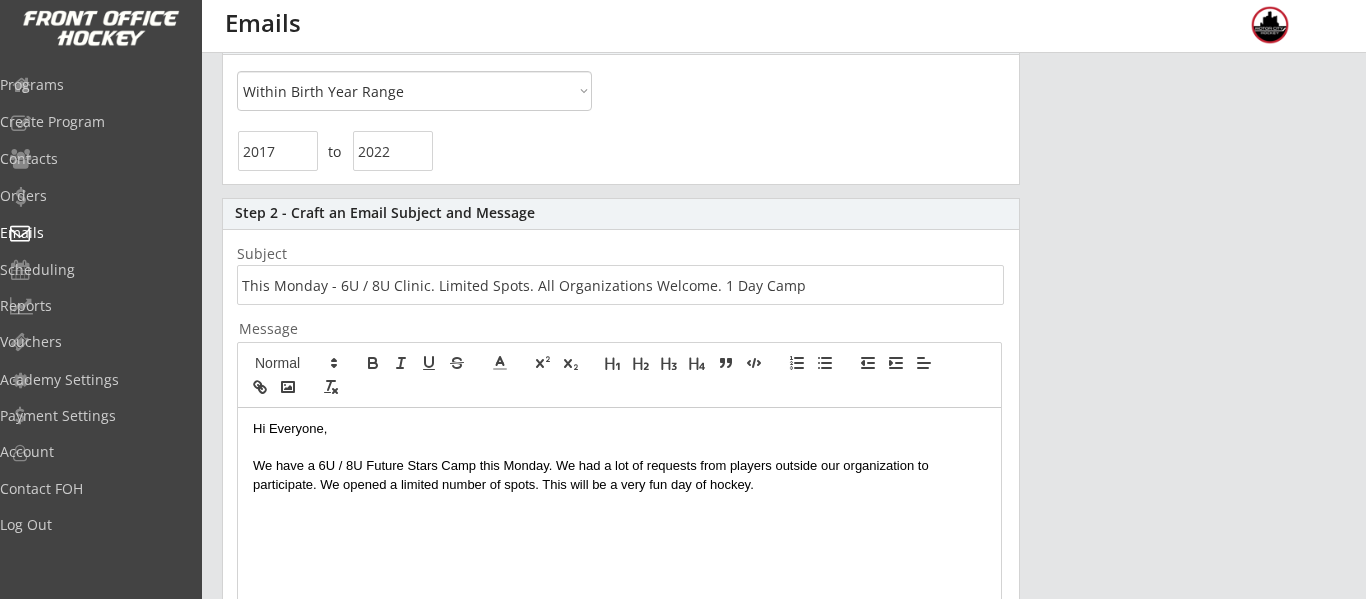 click on "We have a 6U / 8U Future Stars Camp this Monday. We had a lot of requests from players outside our organization to participate. We opened a limited number of spots. This will be a very fun day of hockey." at bounding box center (619, 475) 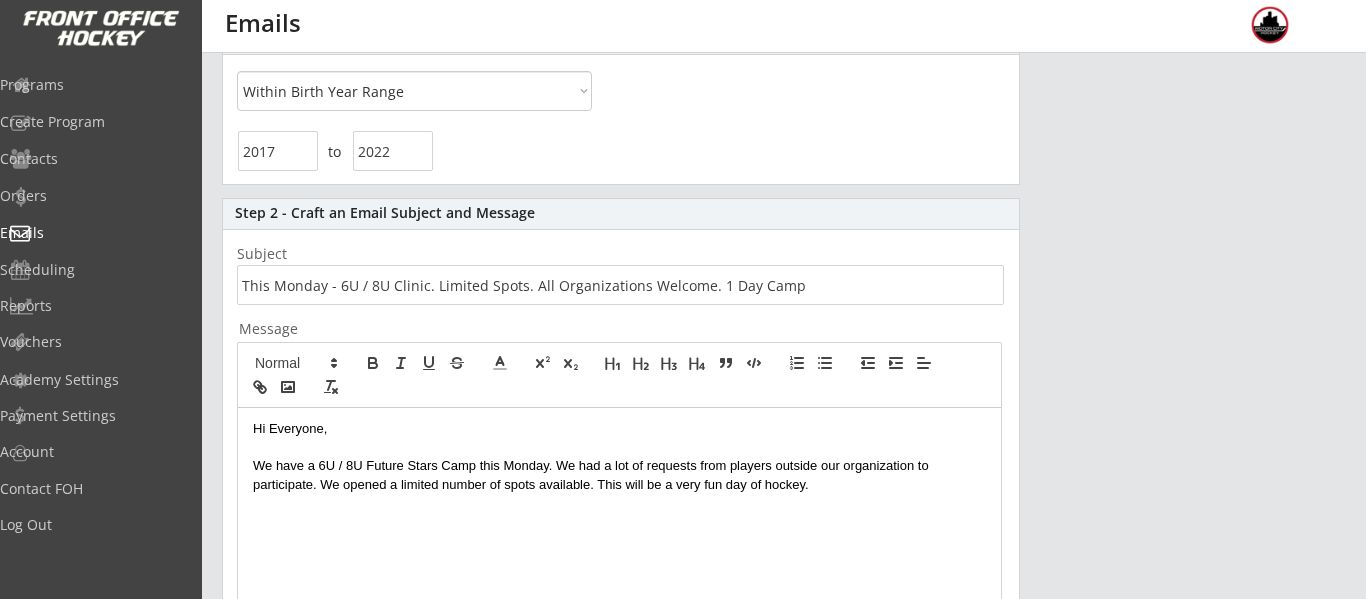 click on "We have a 6U / 8U Future Stars Camp this Monday. We had a lot of requests from players outside our organization to participate. We opened a limited number of spots available. This will be a very fun day of hockey." at bounding box center (619, 475) 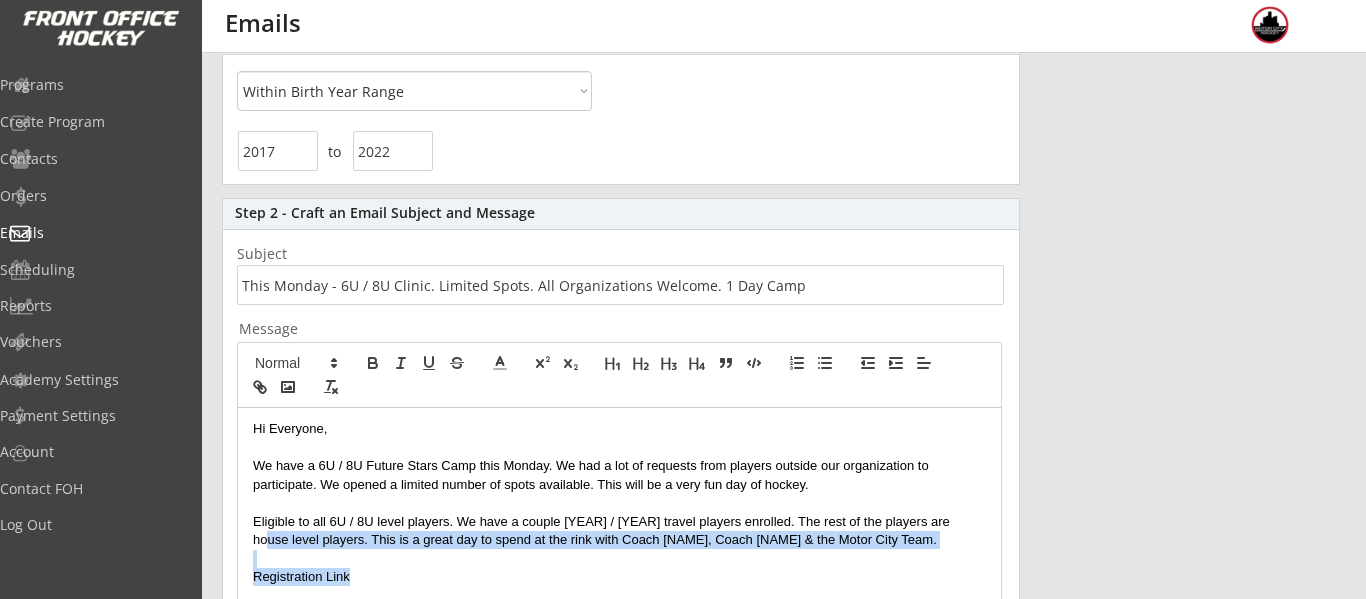drag, startPoint x: 420, startPoint y: 578, endPoint x: 164, endPoint y: 549, distance: 257.63733 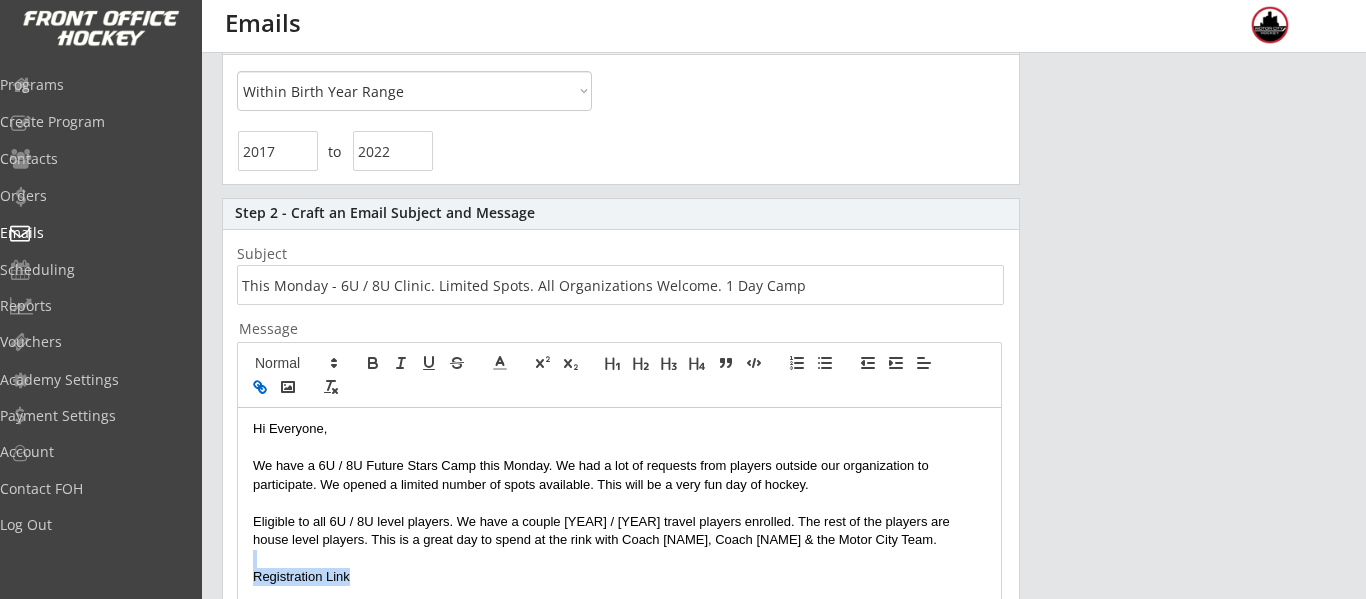 click 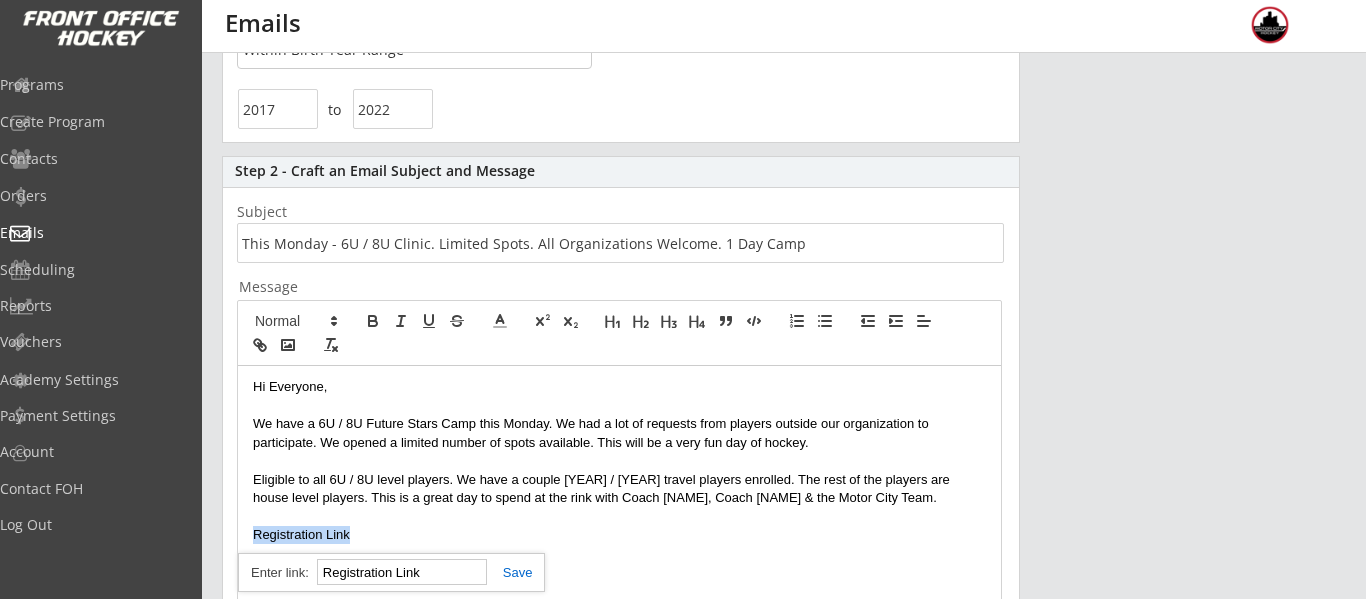 scroll, scrollTop: 256, scrollLeft: 0, axis: vertical 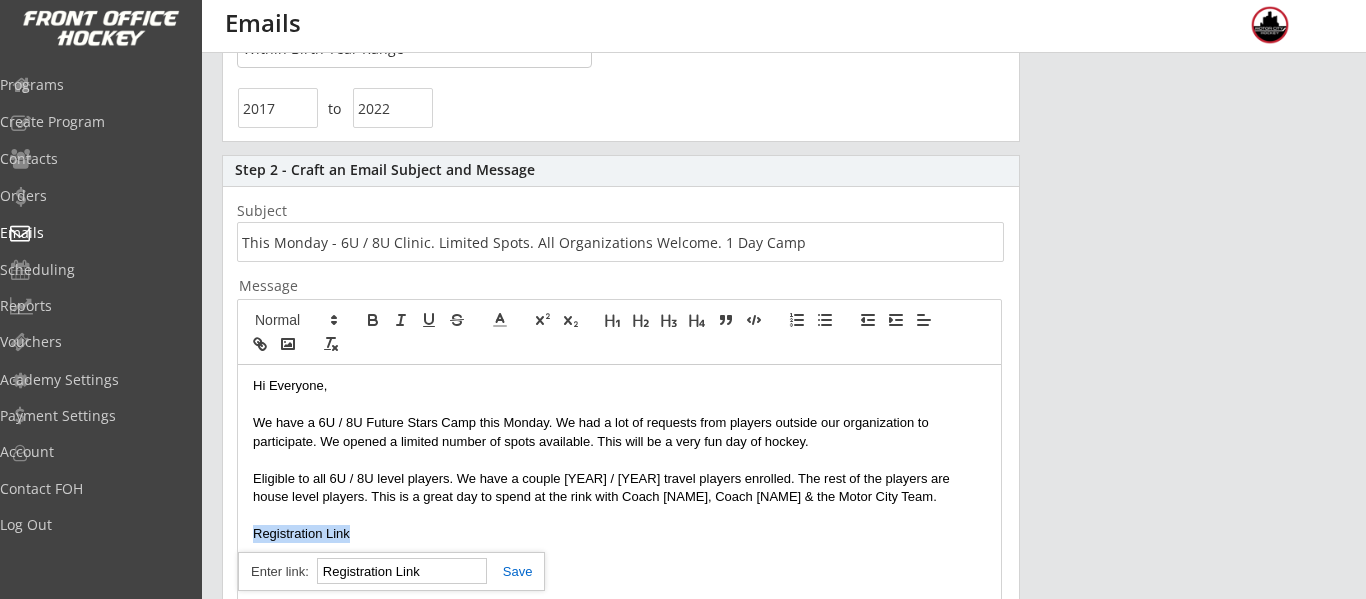 drag, startPoint x: 384, startPoint y: 568, endPoint x: 235, endPoint y: 559, distance: 149.27156 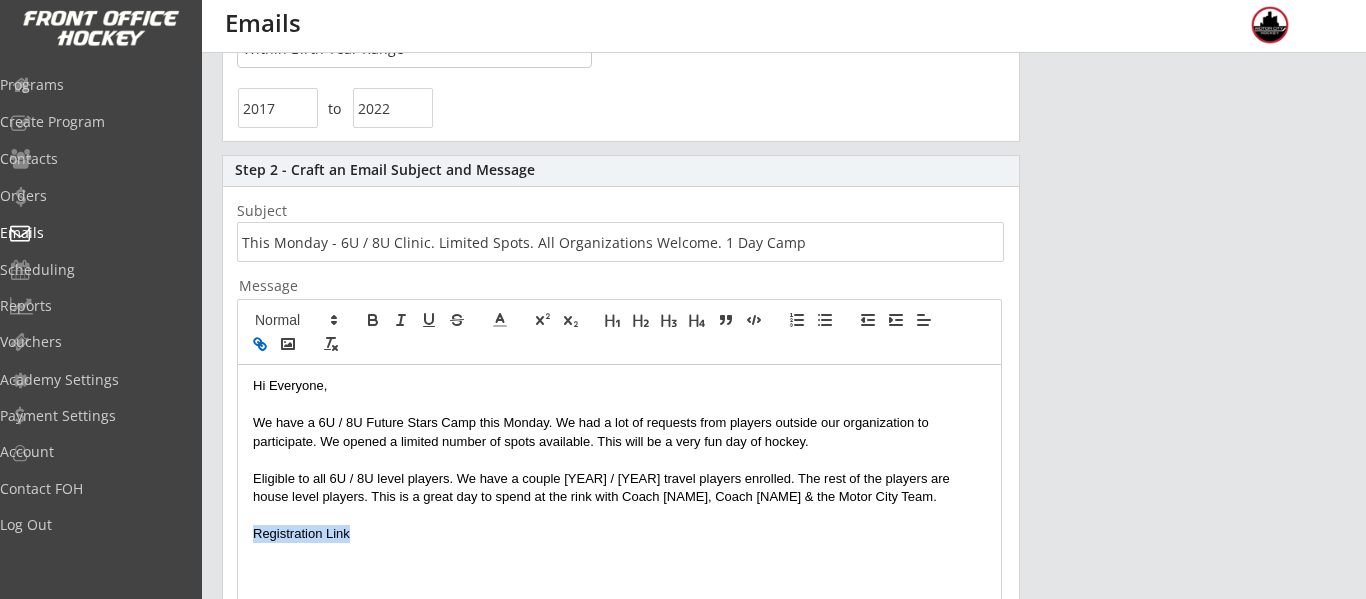 click 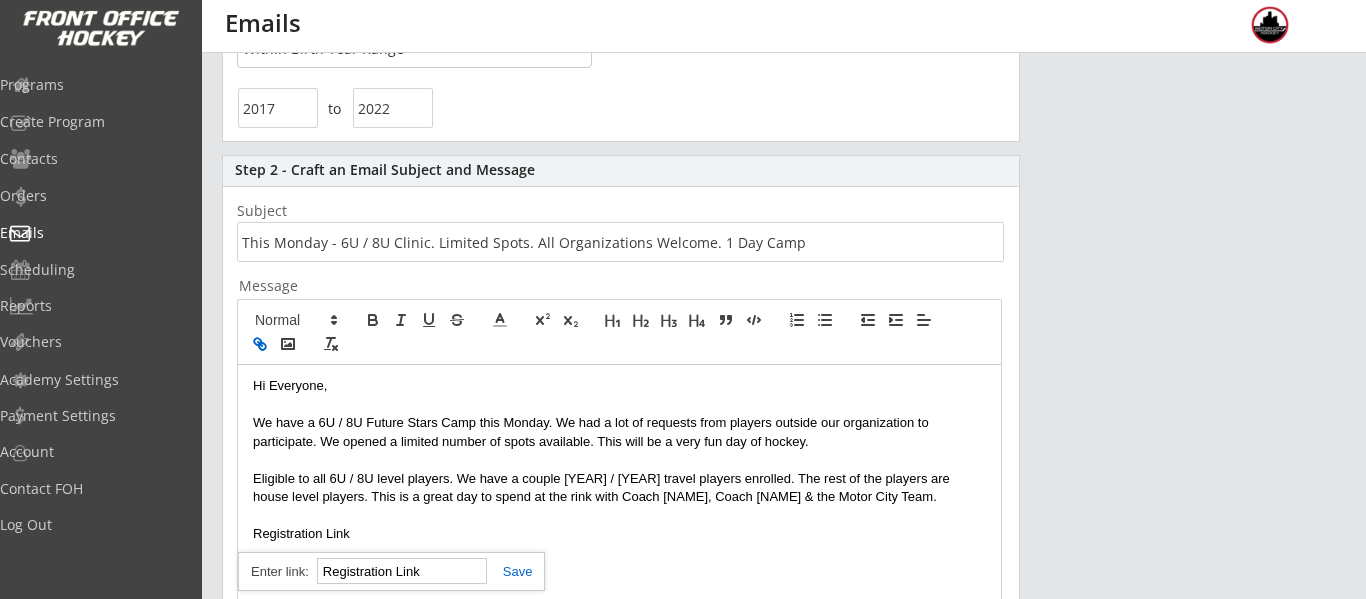 paste on "https://frontofficehockey.com/mch-program/[ID]" 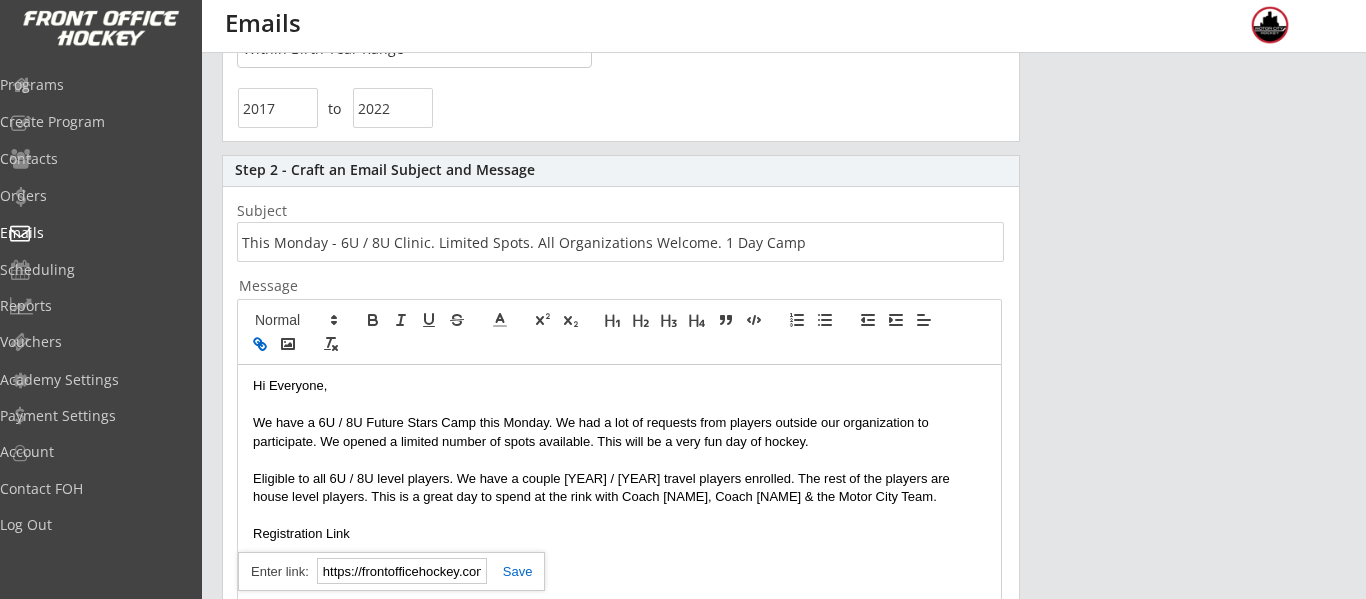 scroll, scrollTop: 0, scrollLeft: 319, axis: horizontal 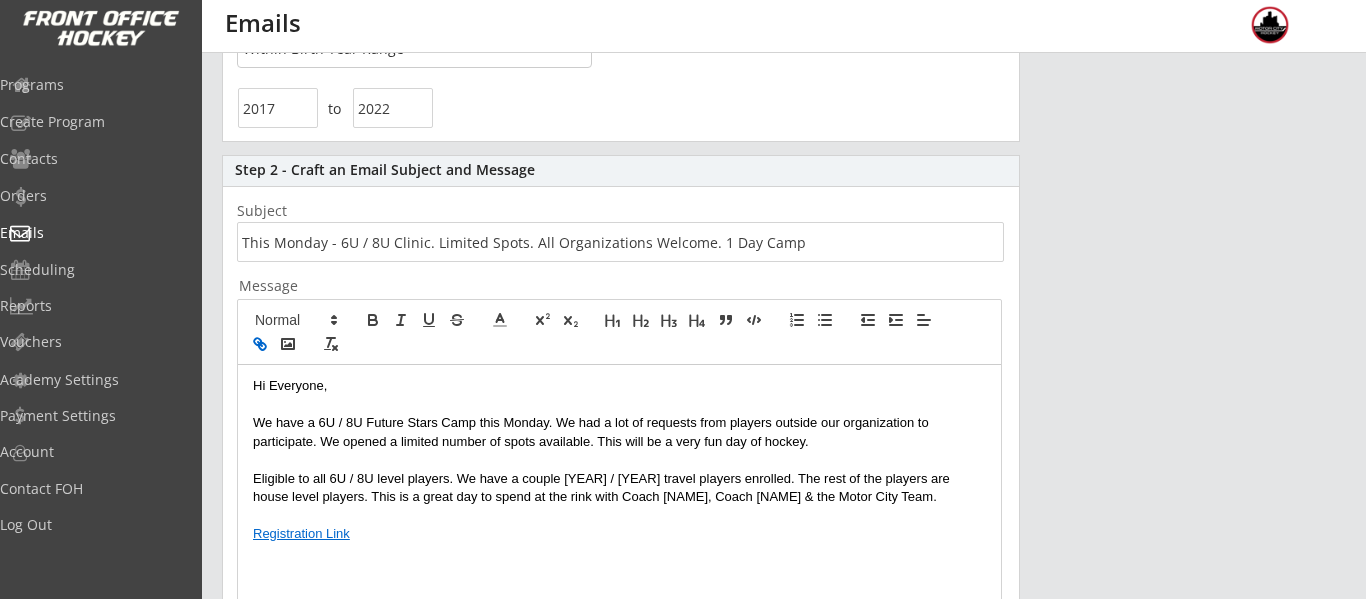 click on "Eligible to all 6U / 8U level players. We have a couple [YEAR] / [YEAR] travel players enrolled. The rest of the players are house level players. This is a great day to spend at the rink with Coach [NAME], Coach [NAME] & the Motor City Team." at bounding box center (619, 488) 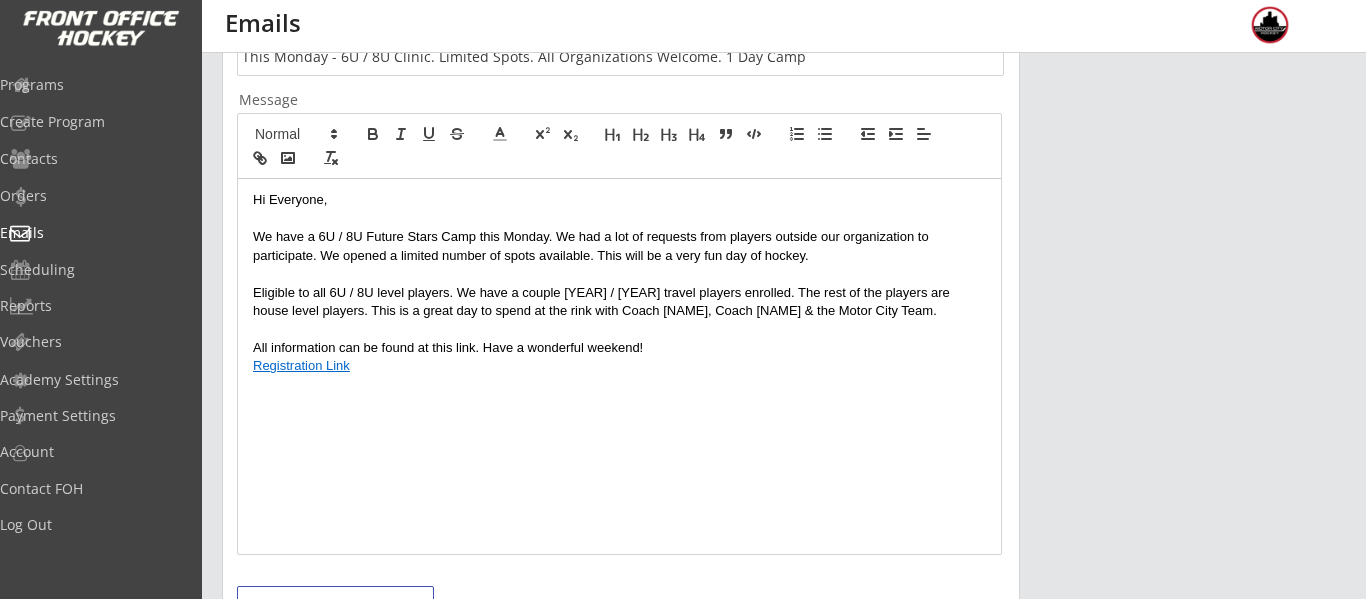 scroll, scrollTop: 476, scrollLeft: 0, axis: vertical 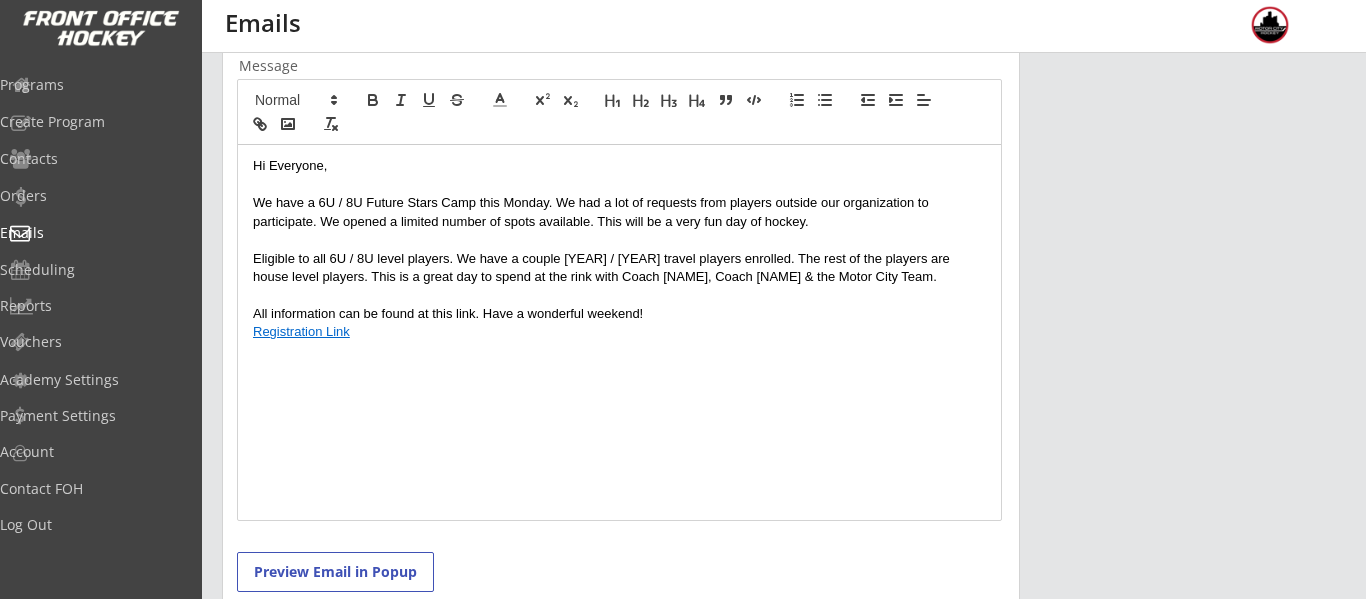 click on "Registration Link" at bounding box center [301, 331] 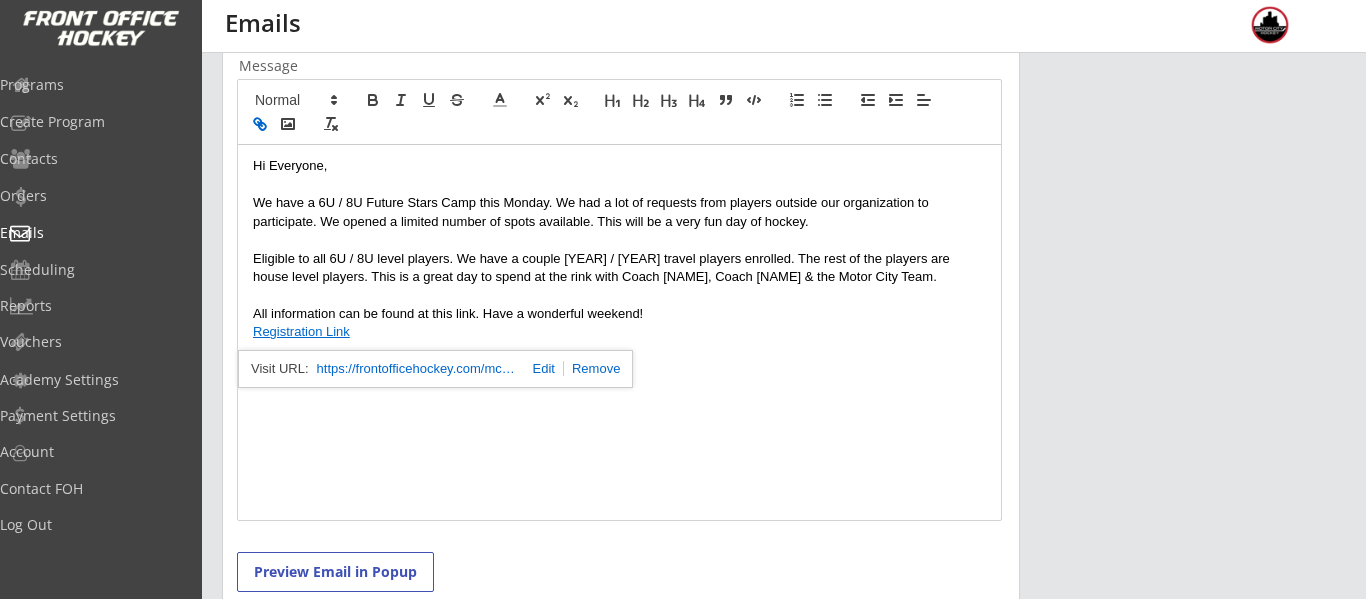 click on "Registration Link" at bounding box center [619, 332] 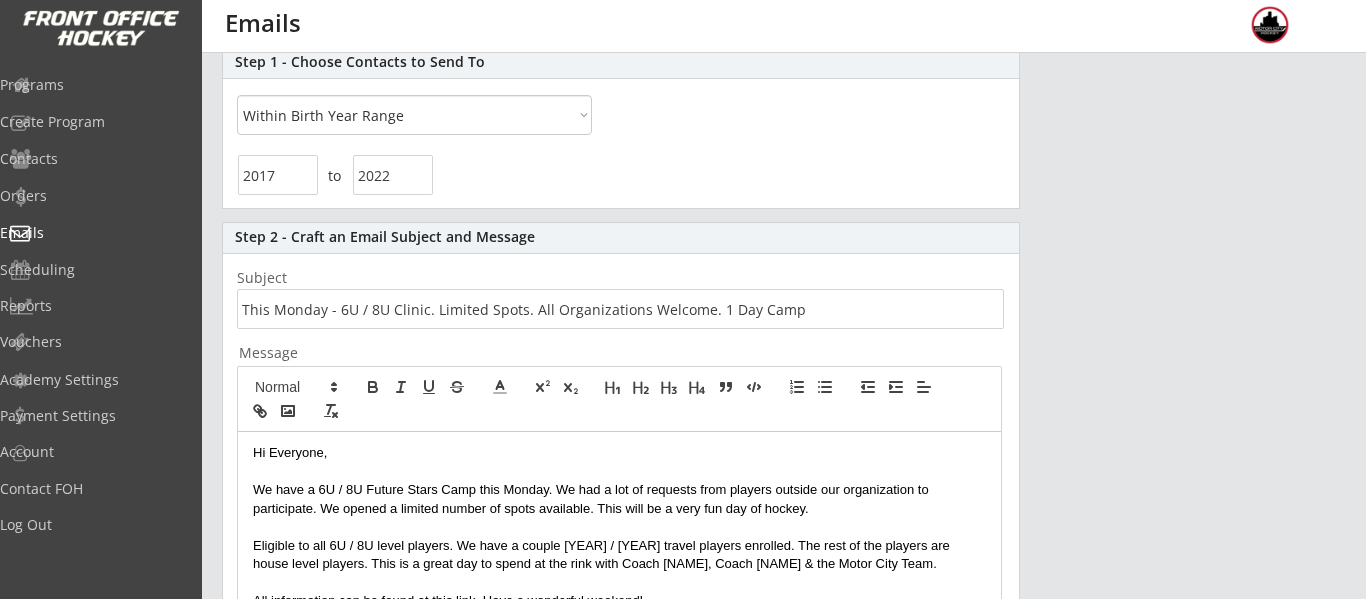 scroll, scrollTop: 186, scrollLeft: 0, axis: vertical 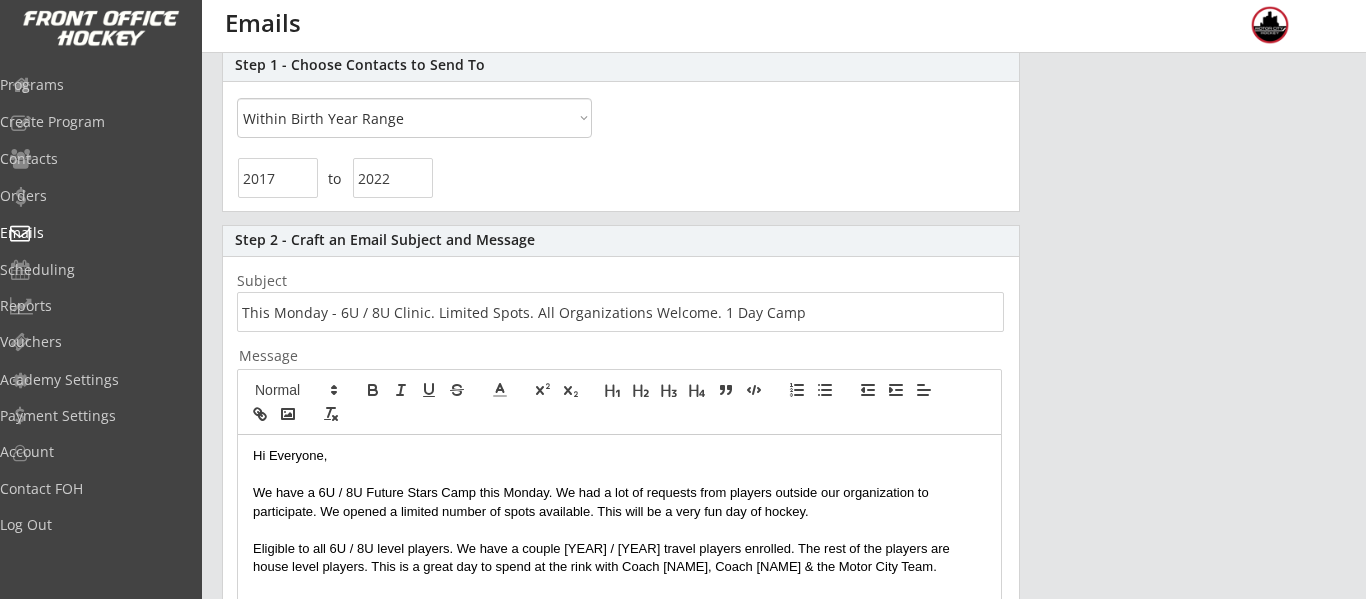 click at bounding box center [620, 312] 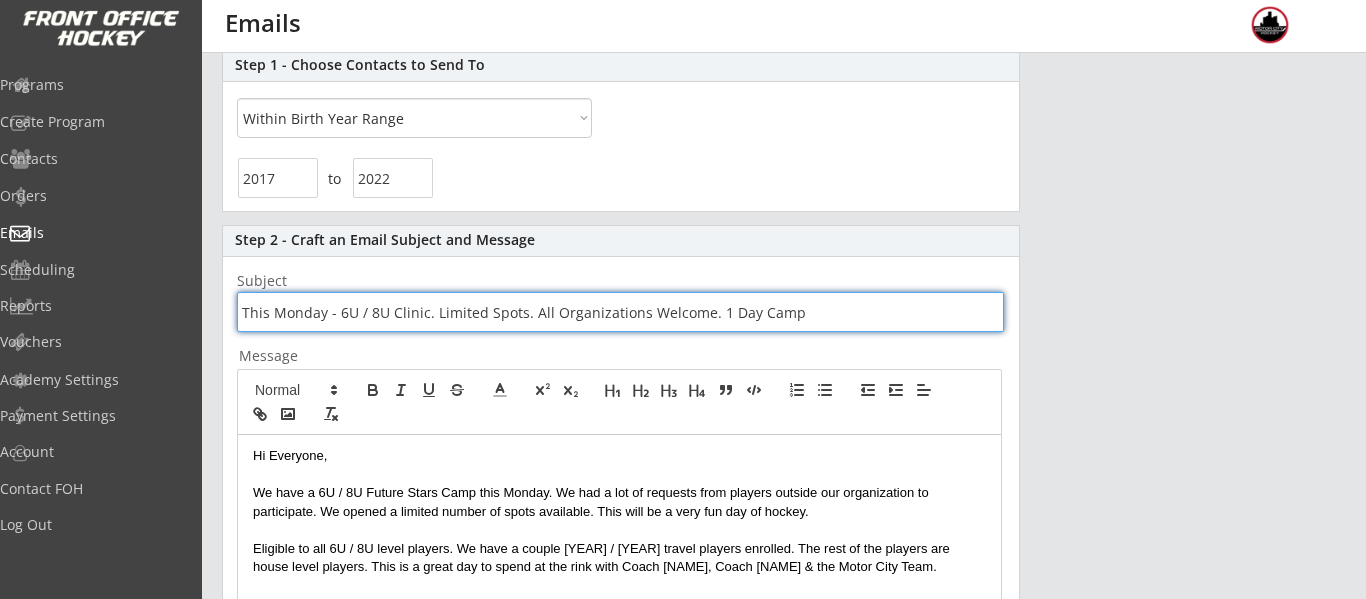 click at bounding box center (620, 312) 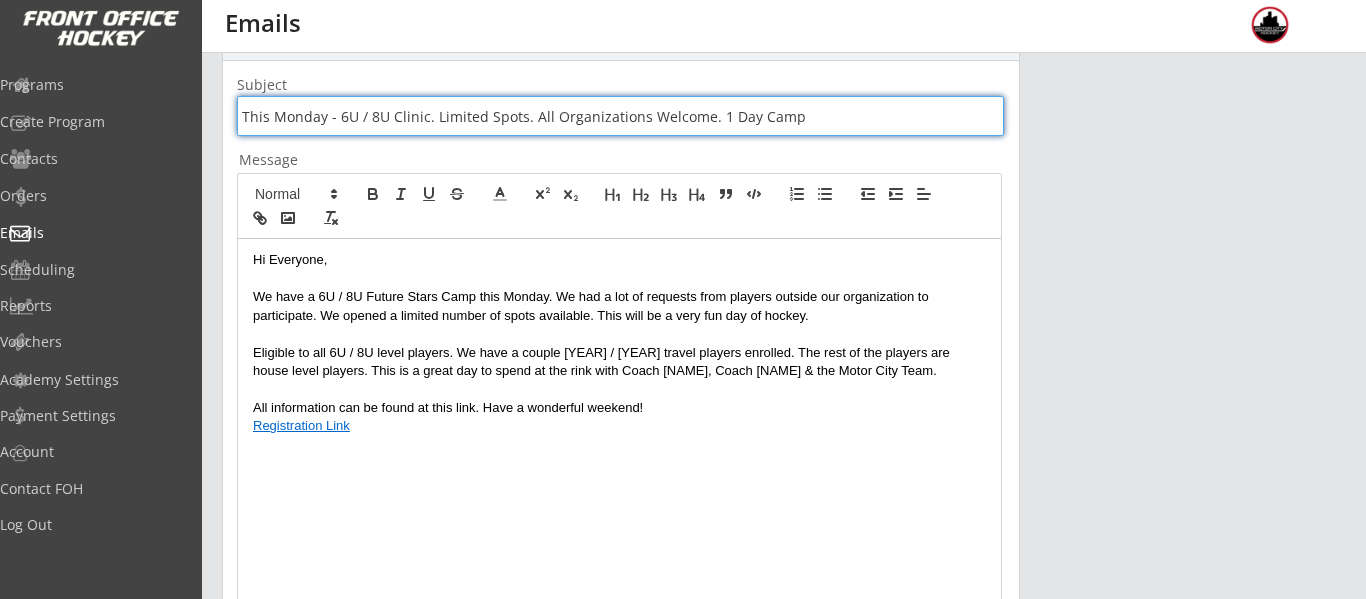 scroll, scrollTop: 377, scrollLeft: 0, axis: vertical 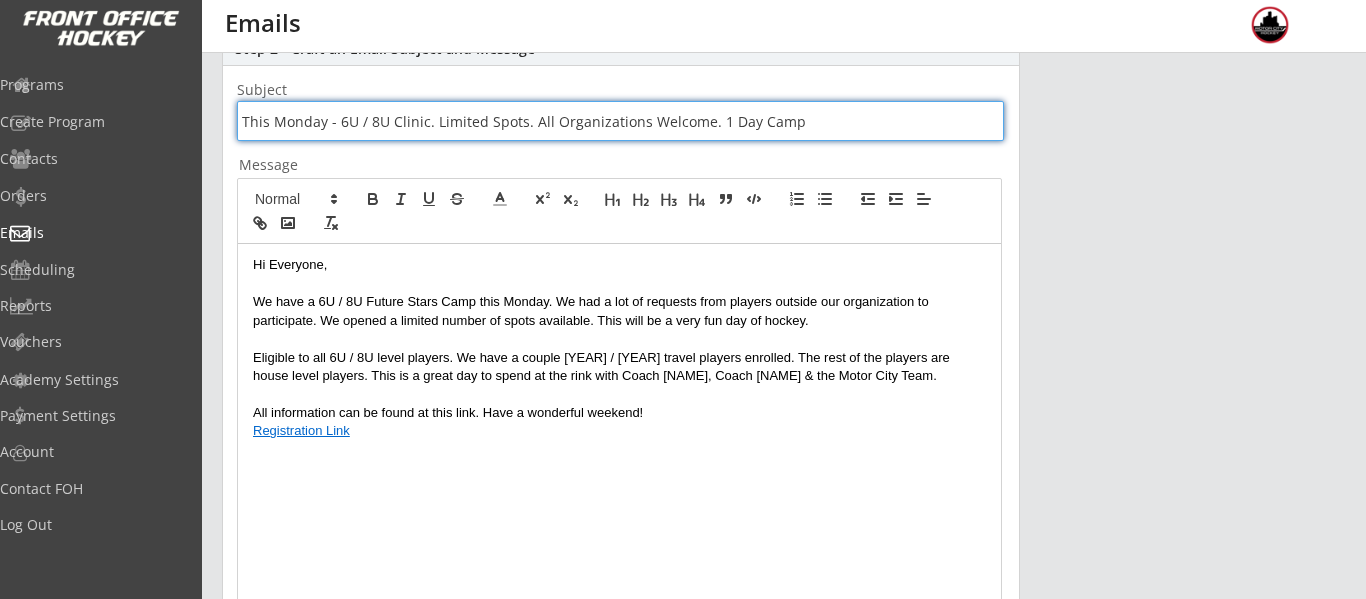 click on "We have a 6U / 8U Future Stars Camp this Monday. We had a lot of requests from players outside our organization to participate. We opened a limited number of spots available. This will be a very fun day of hockey." at bounding box center [619, 311] 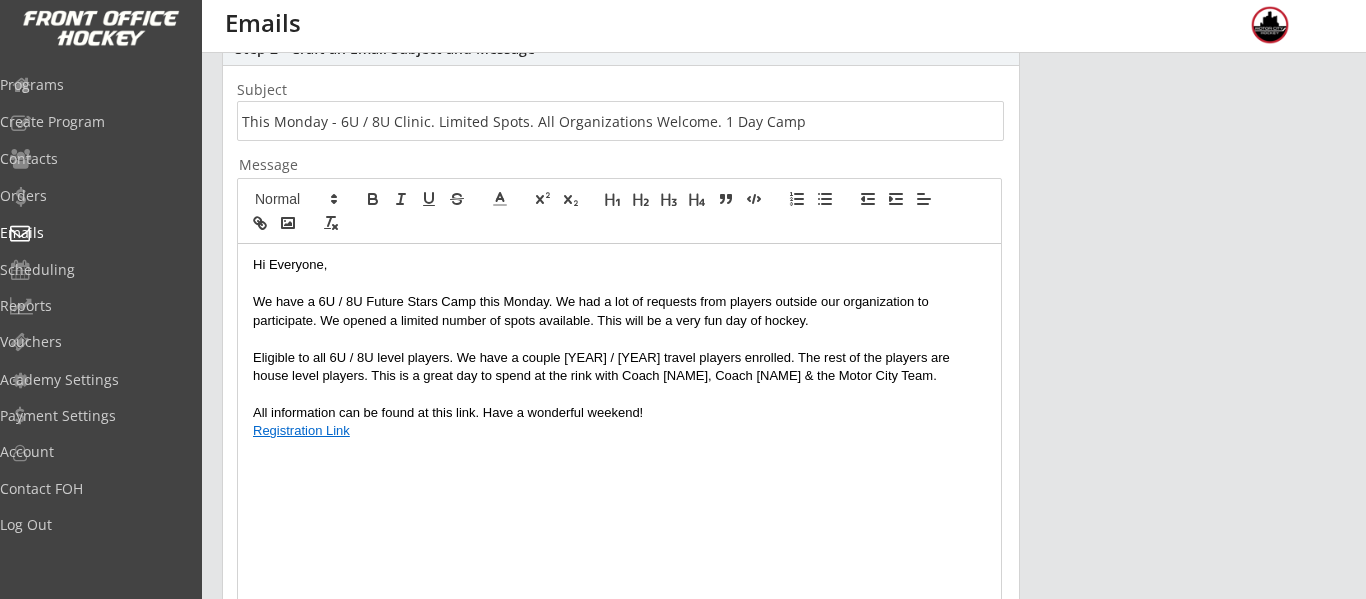 click on "We have a 6U / 8U Future Stars Camp this Monday. We had a lot of requests from players outside our organization to participate. We opened a limited number of spots available. This will be a very fun day of hockey." at bounding box center (619, 311) 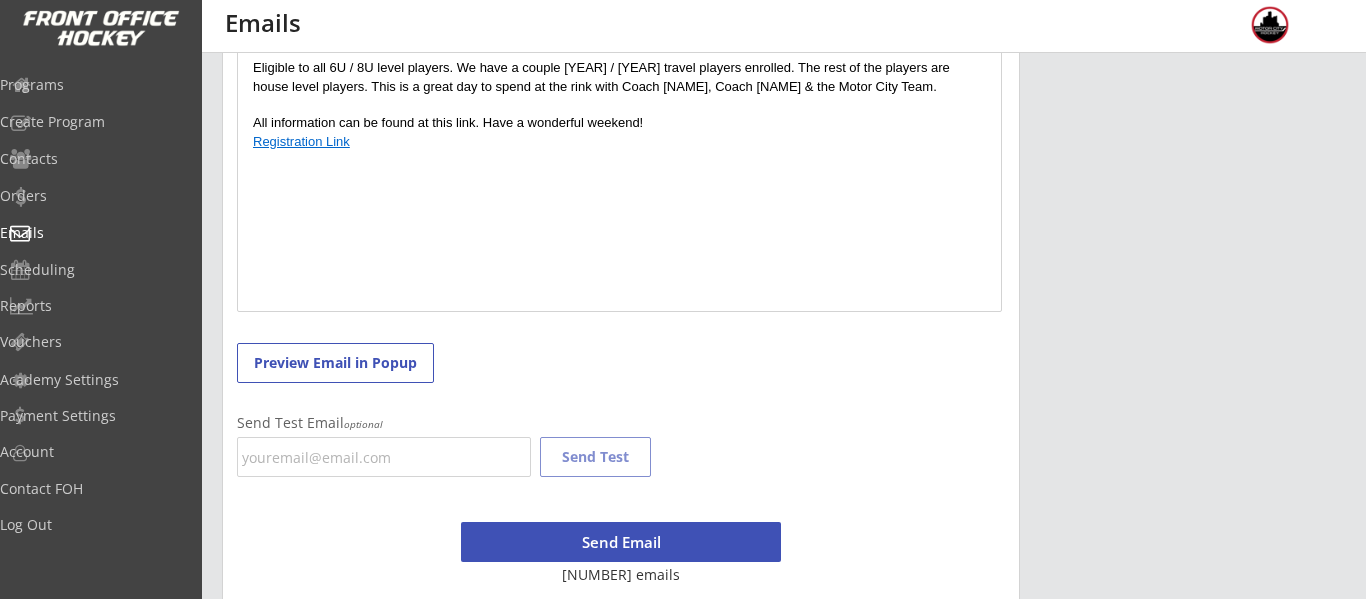 scroll, scrollTop: 682, scrollLeft: 0, axis: vertical 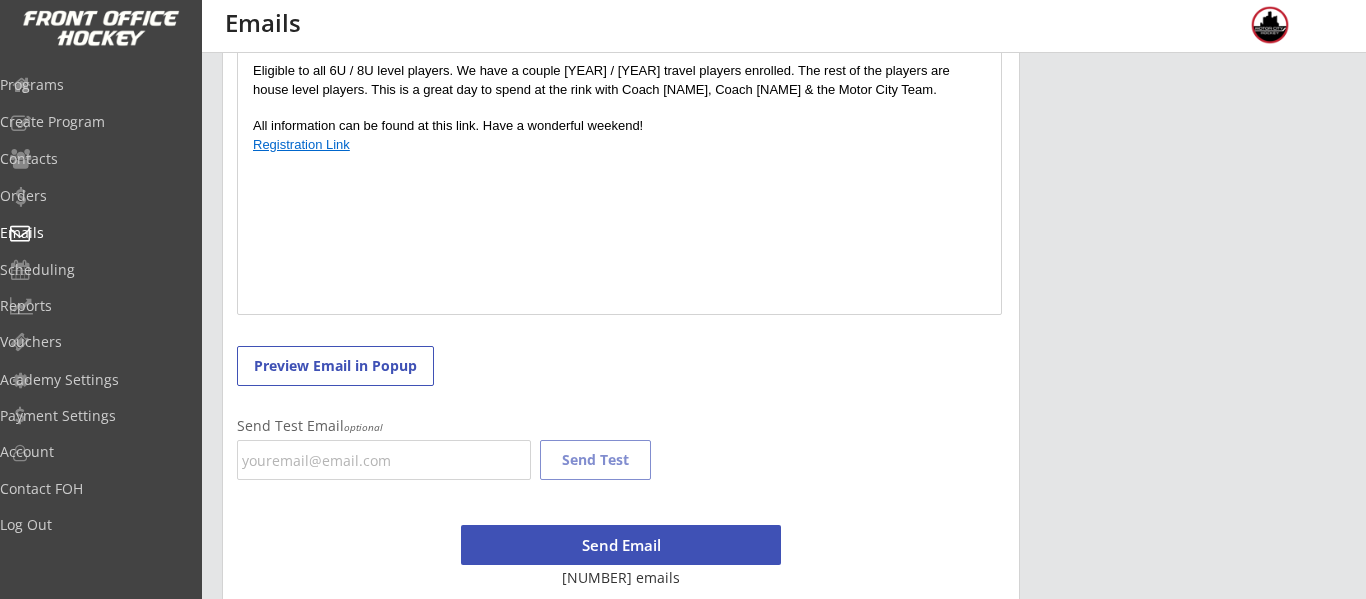 click on "Send Email" at bounding box center (621, 545) 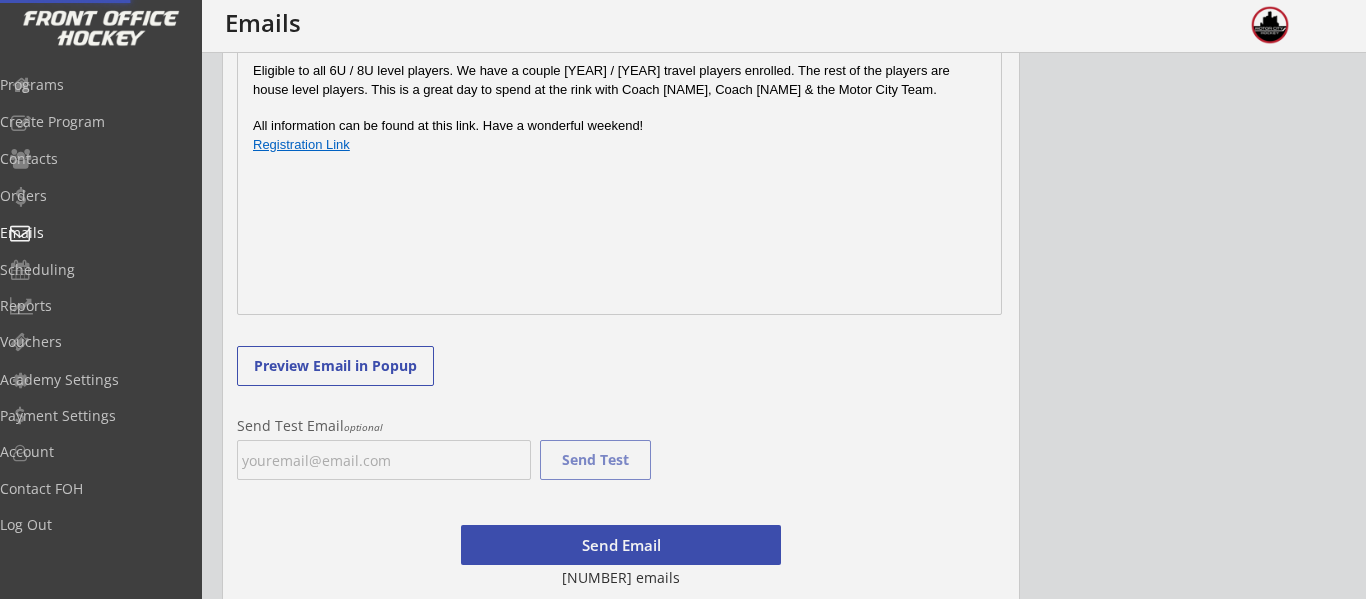 scroll, scrollTop: 1428, scrollLeft: 0, axis: vertical 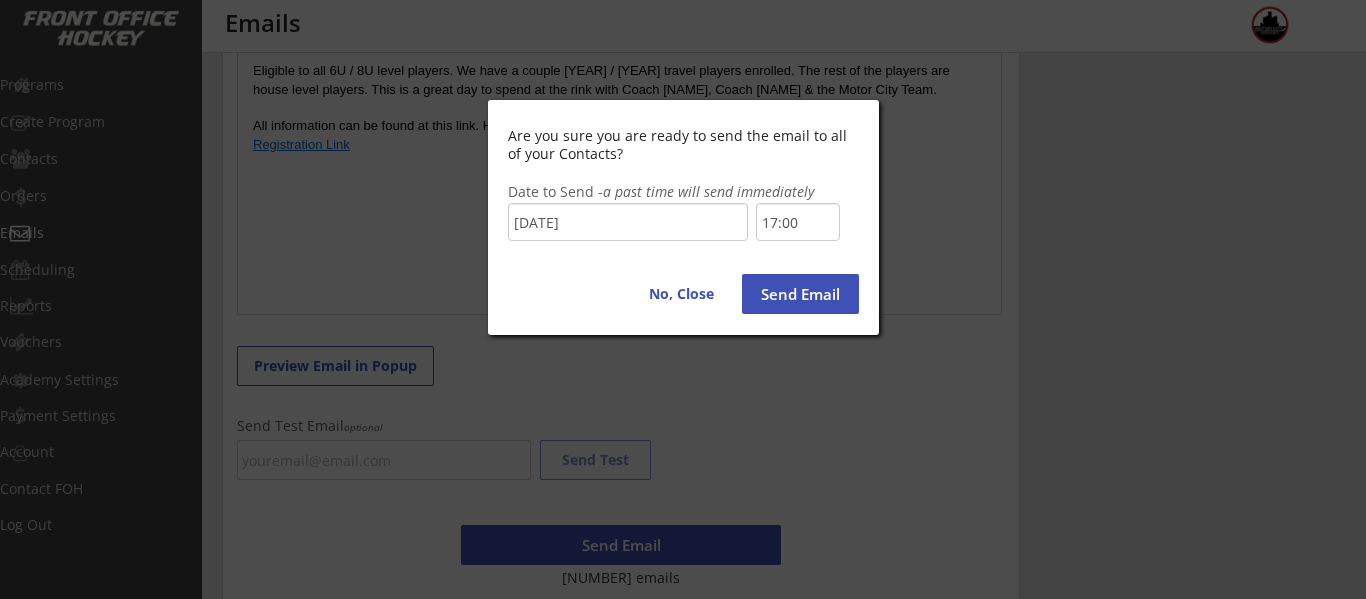 click on "Are you sure you are ready to send the email to all of your Contacts? Date to Send -  a past time will send immediately [DATE] [TIME] No, Close Send Email" at bounding box center (683, 217) 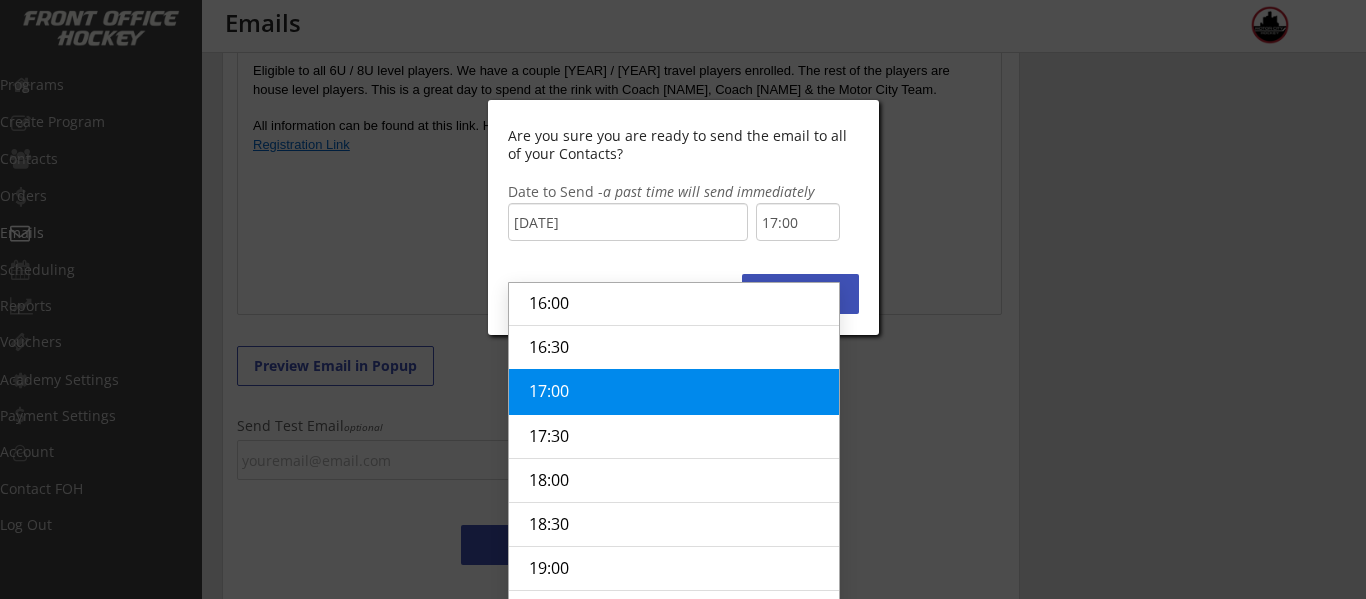 scroll, scrollTop: 723, scrollLeft: 0, axis: vertical 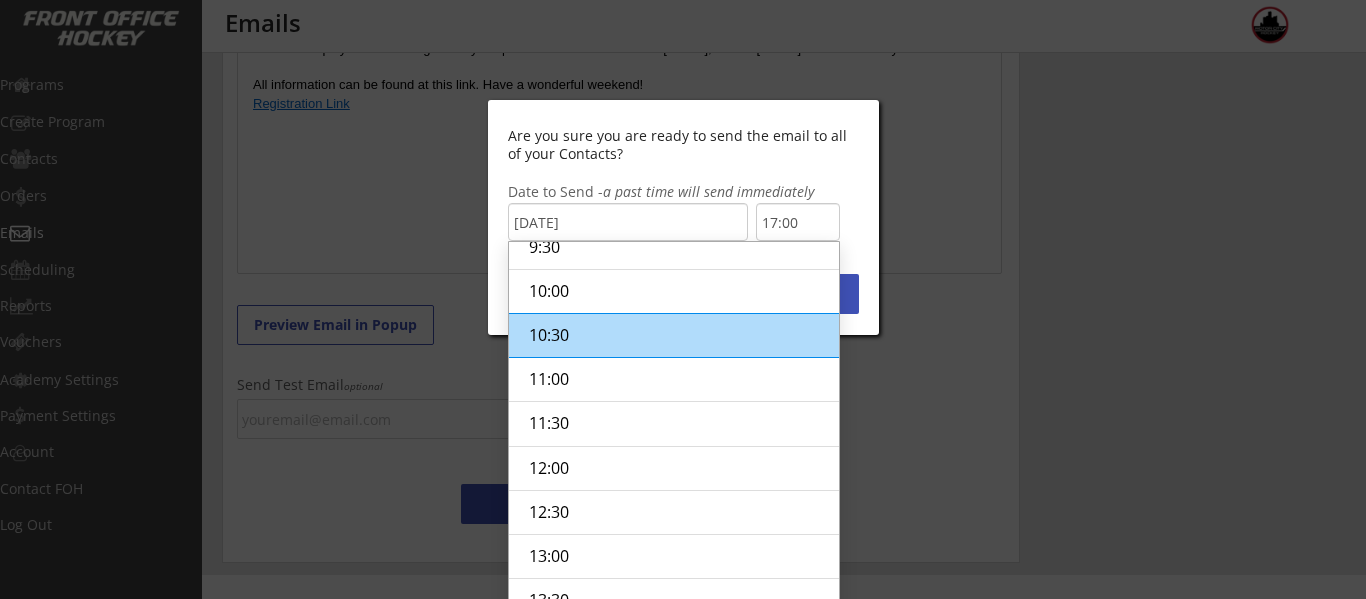 click on "10:30" at bounding box center [674, 335] 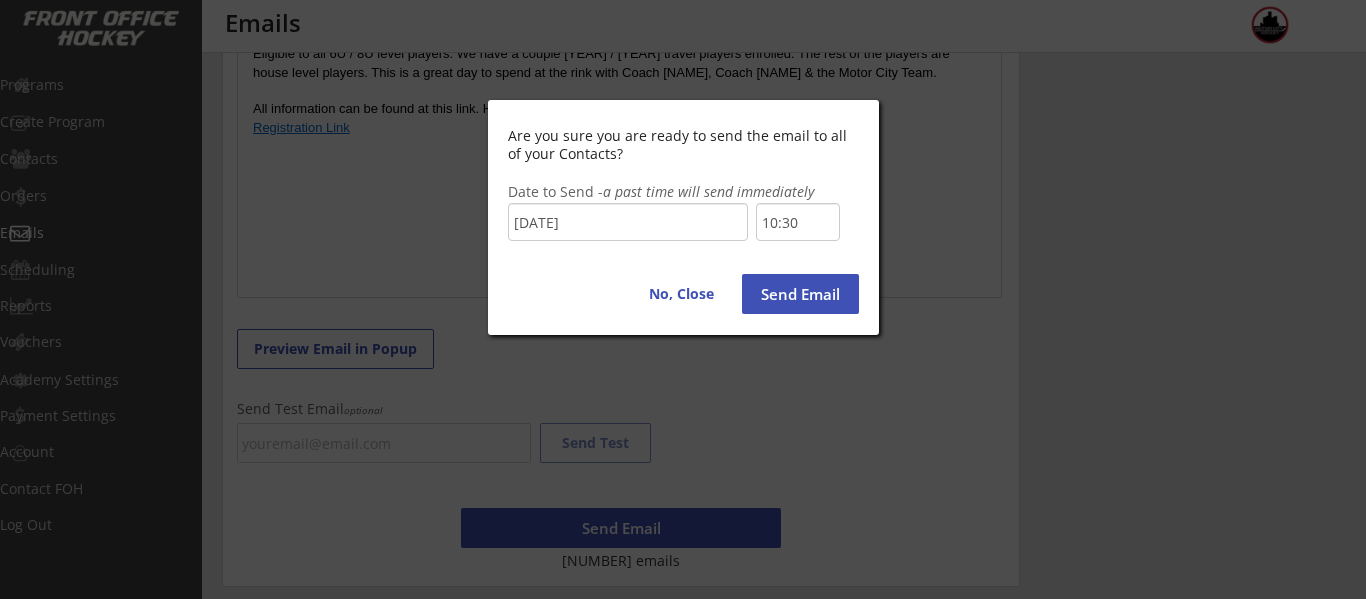 scroll, scrollTop: 699, scrollLeft: 0, axis: vertical 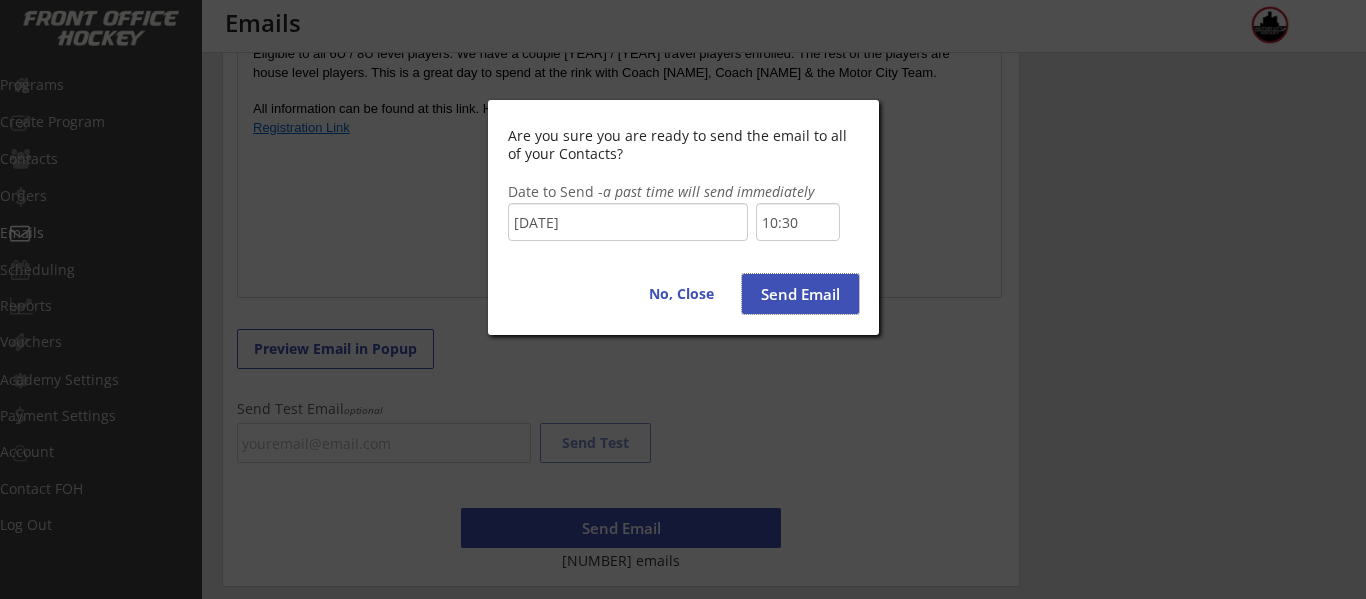 click on "Send Email" at bounding box center (800, 294) 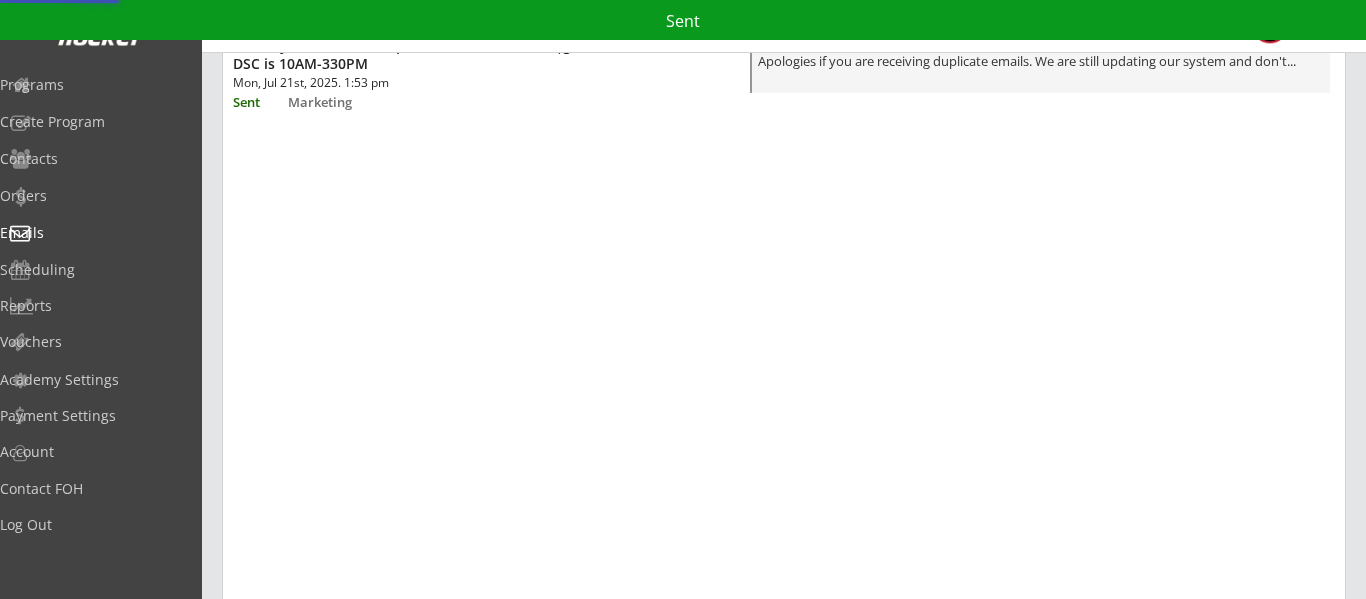 scroll, scrollTop: 0, scrollLeft: 0, axis: both 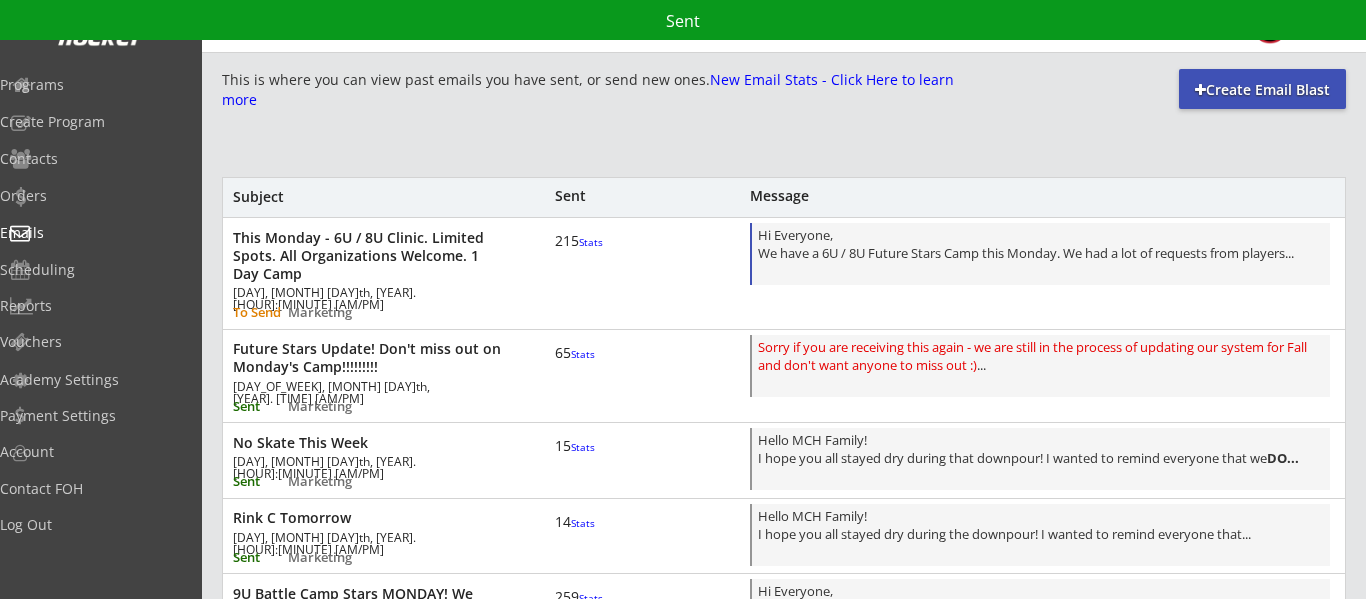 click on "Hi Everyone,
We have a 6U / 8U Future Stars Camp this Monday. We had a lot of requests from players..." at bounding box center (1041, 255) 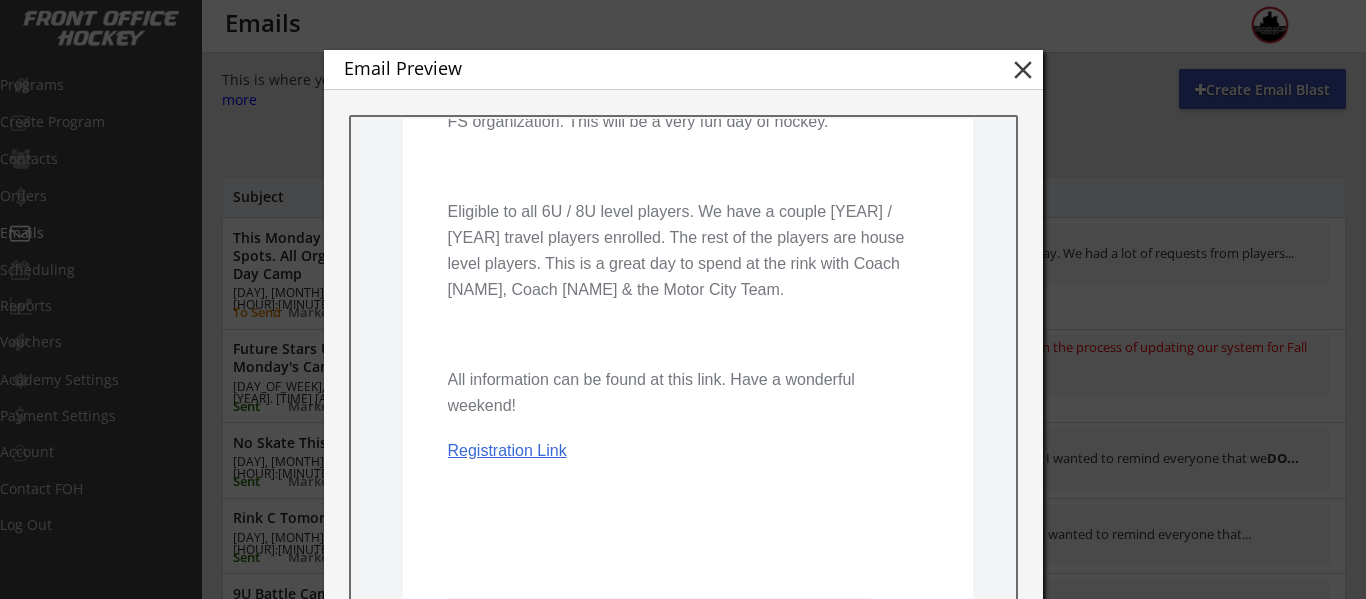 scroll, scrollTop: 496, scrollLeft: 0, axis: vertical 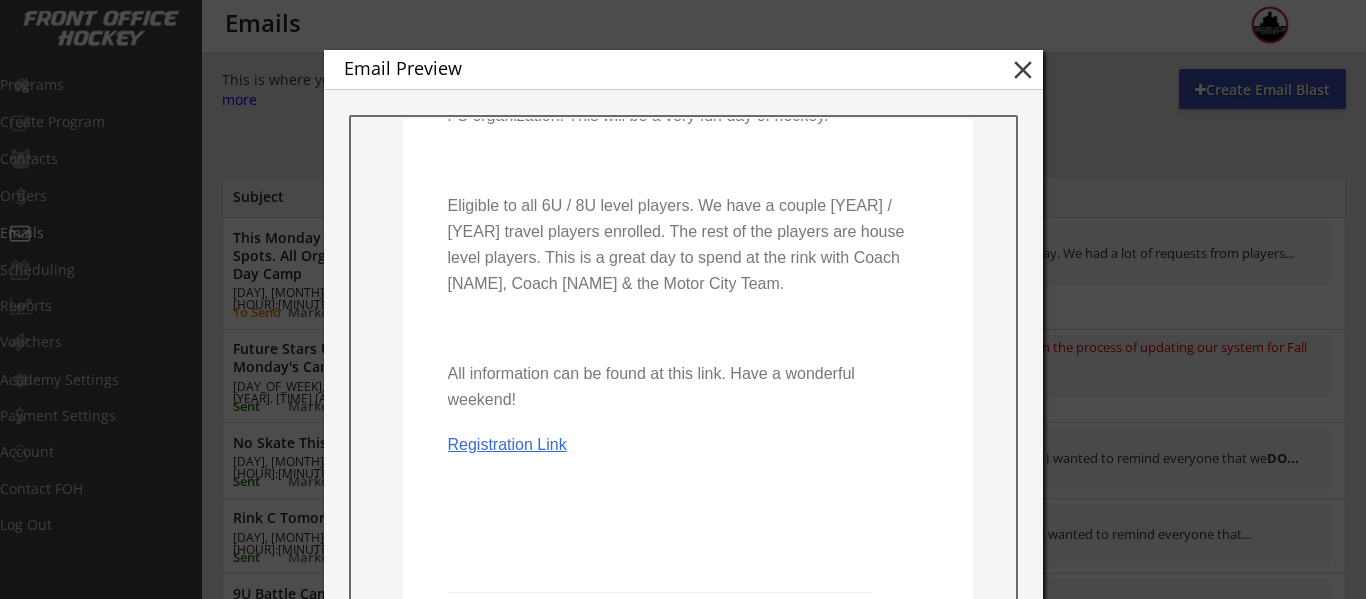 click on "Registration Link" at bounding box center [506, 444] 